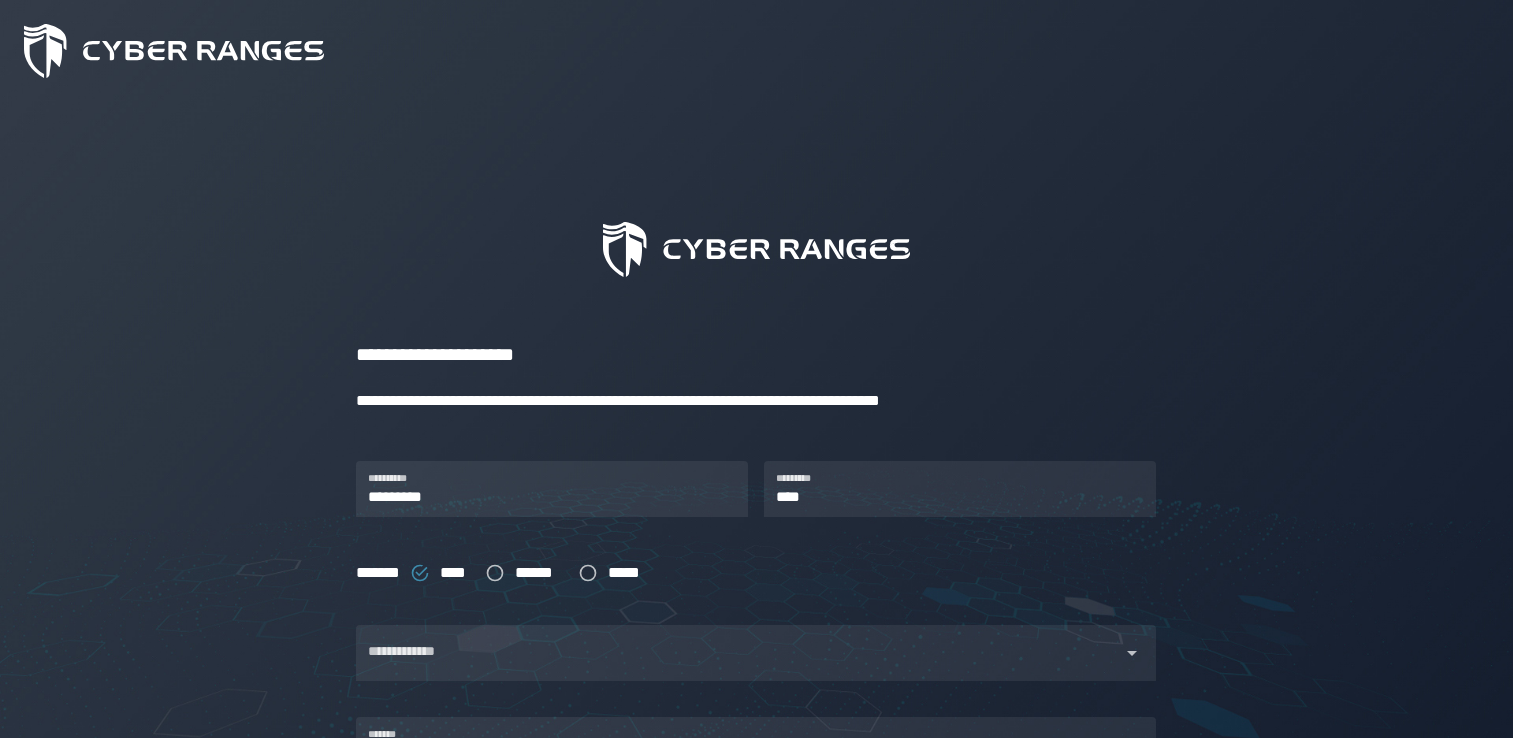 scroll, scrollTop: 132, scrollLeft: 0, axis: vertical 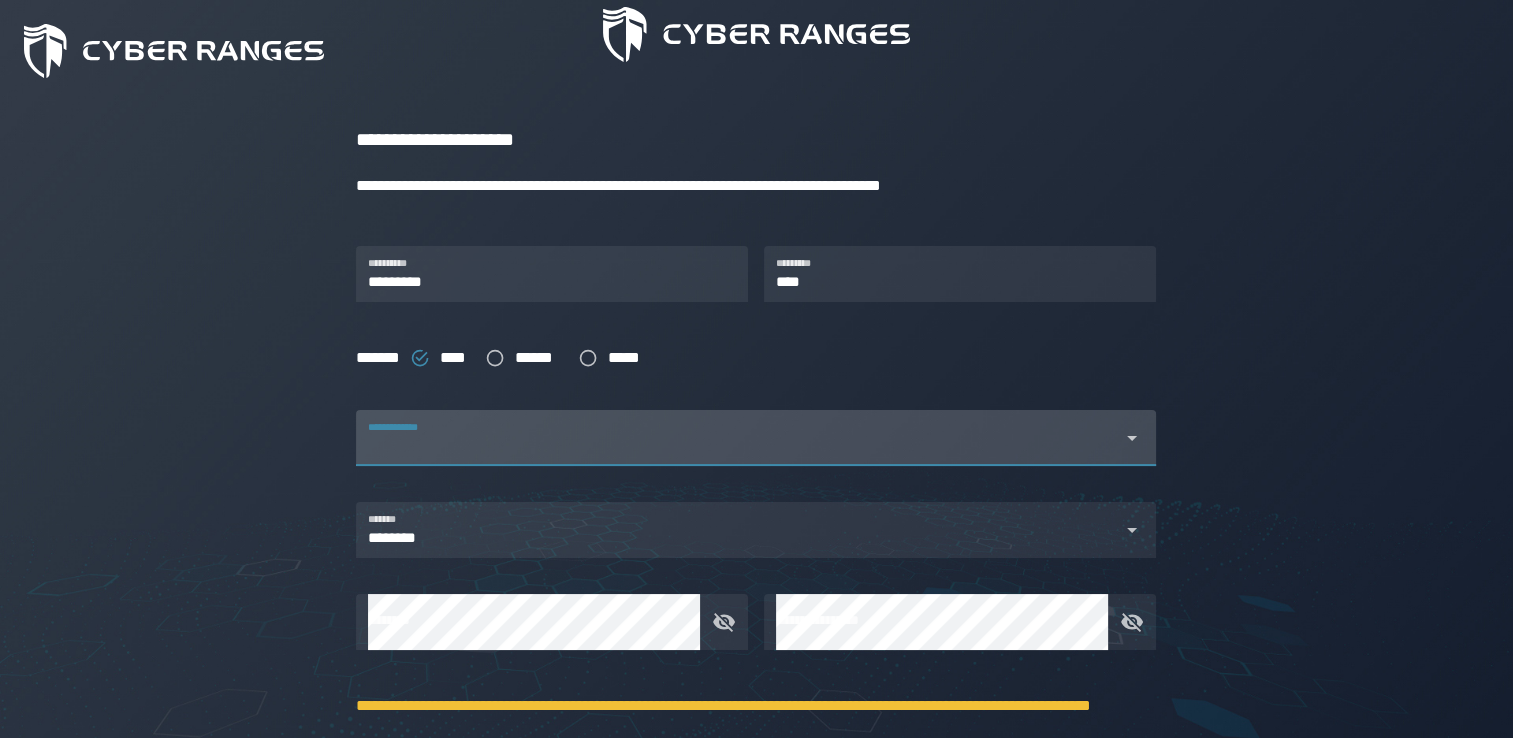 click on "**********" at bounding box center (738, 438) 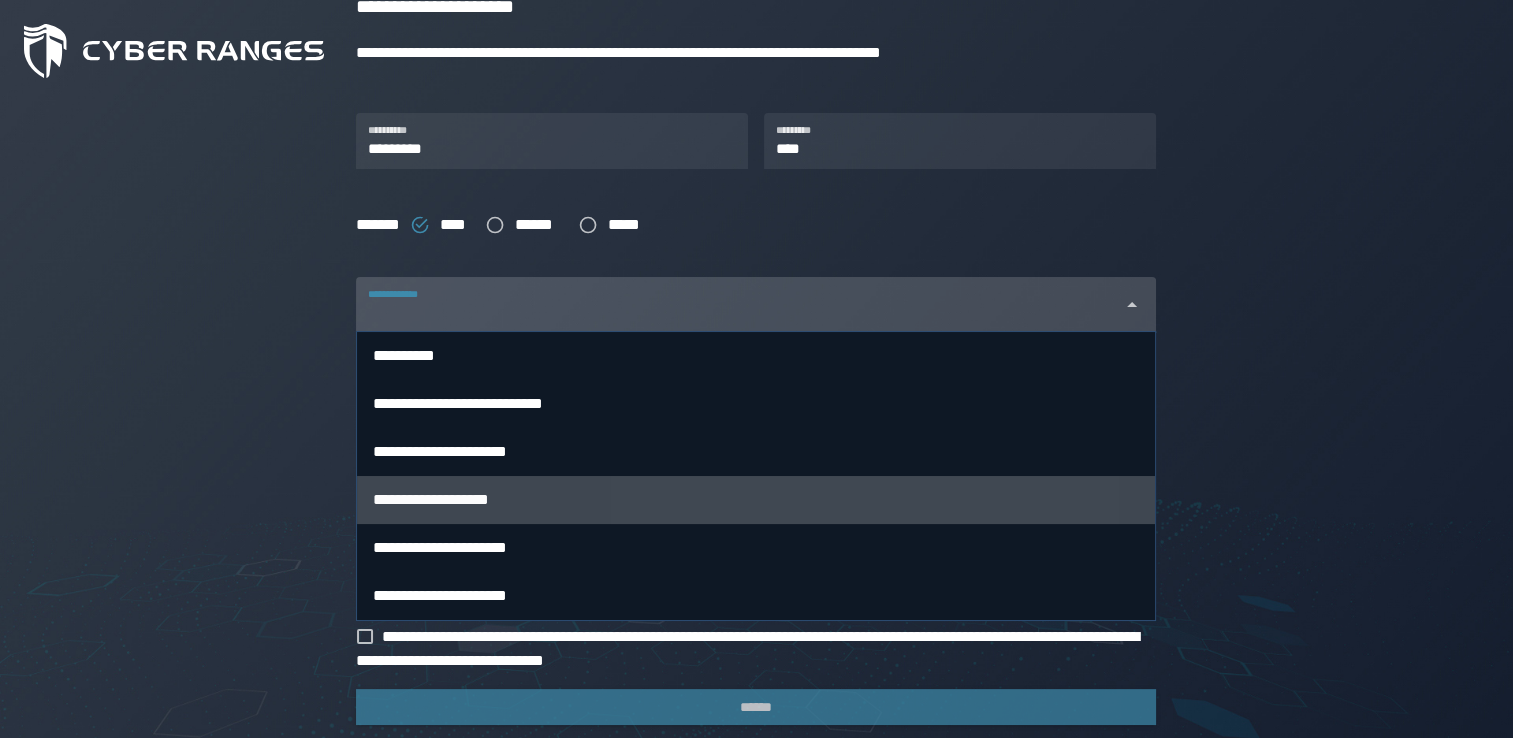 scroll, scrollTop: 351, scrollLeft: 0, axis: vertical 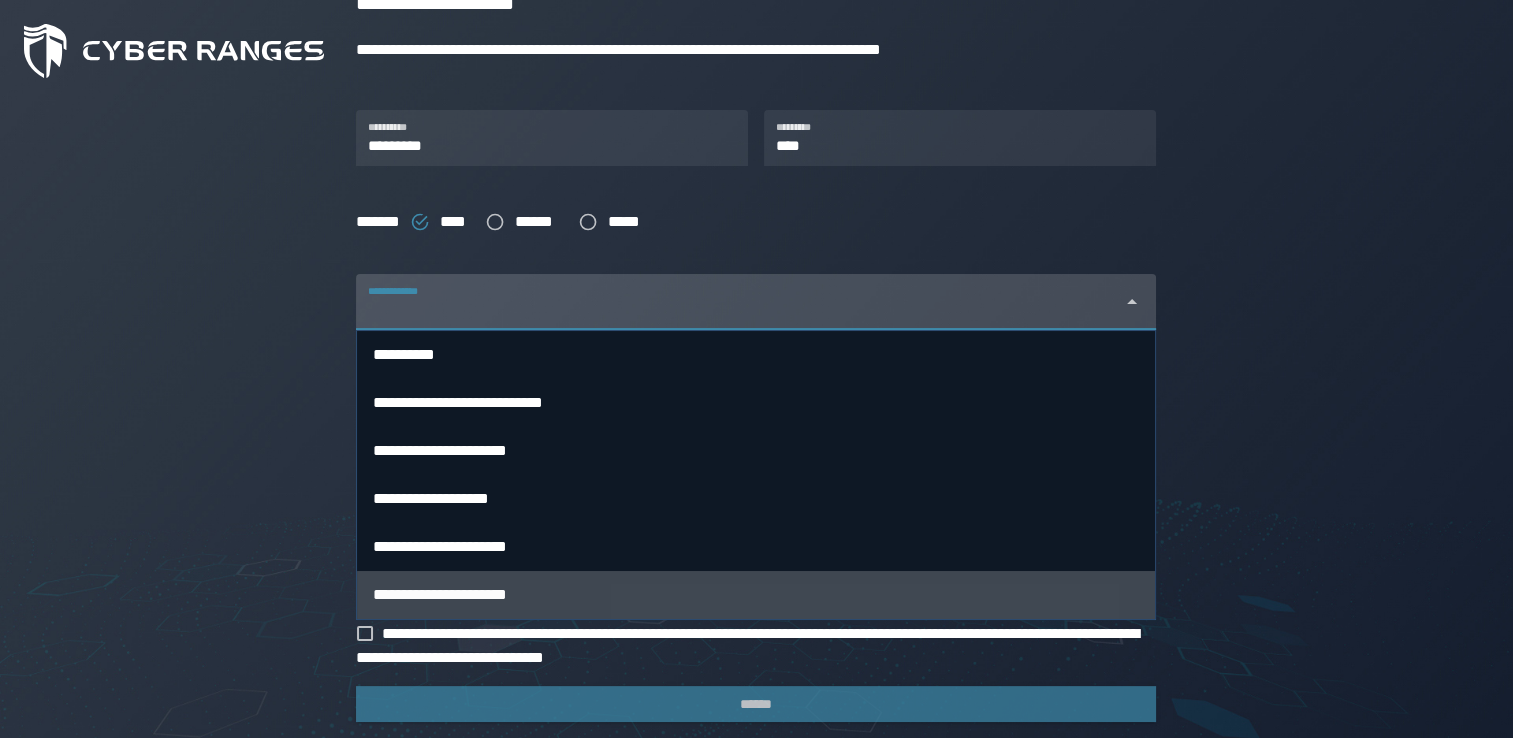 click on "**********" at bounding box center (756, 595) 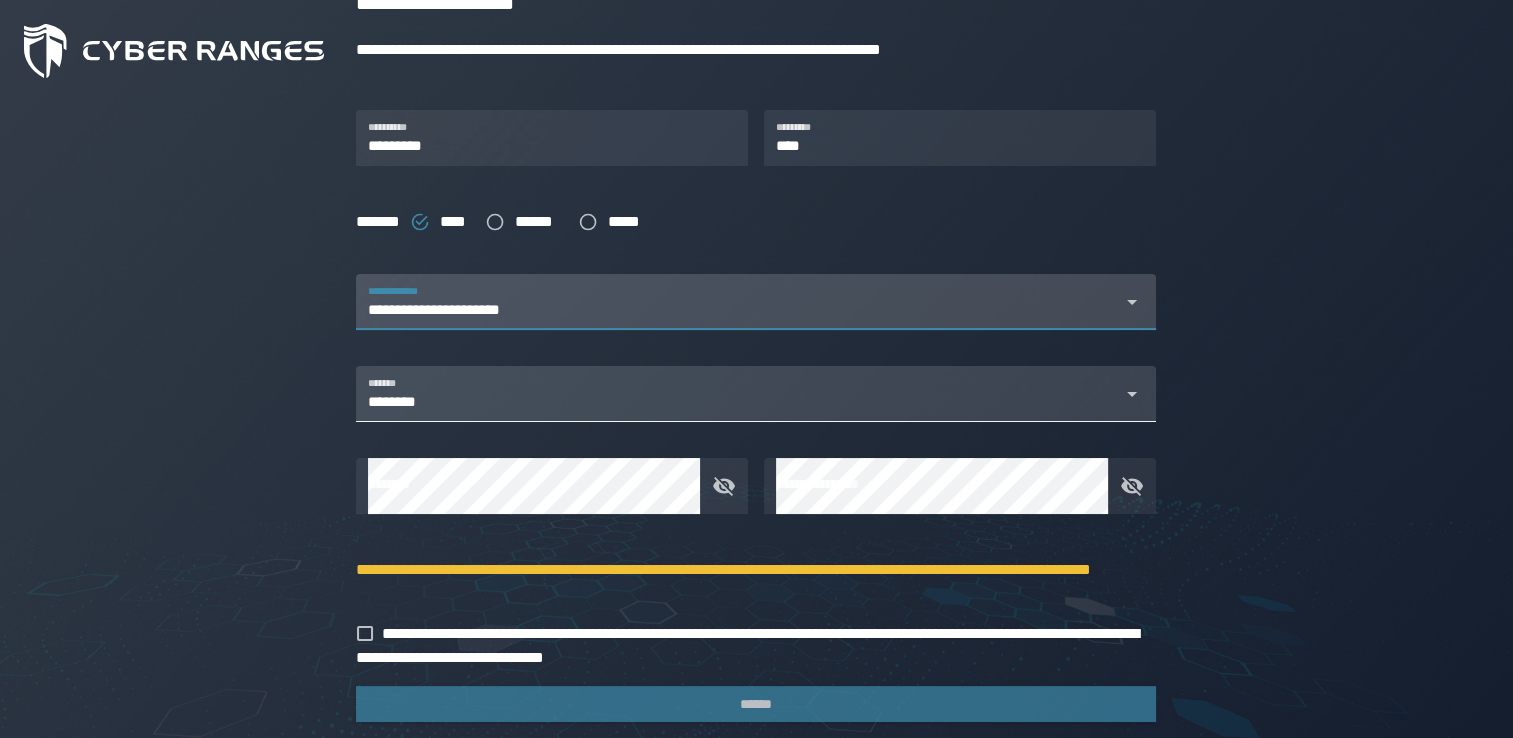scroll, scrollTop: 398, scrollLeft: 0, axis: vertical 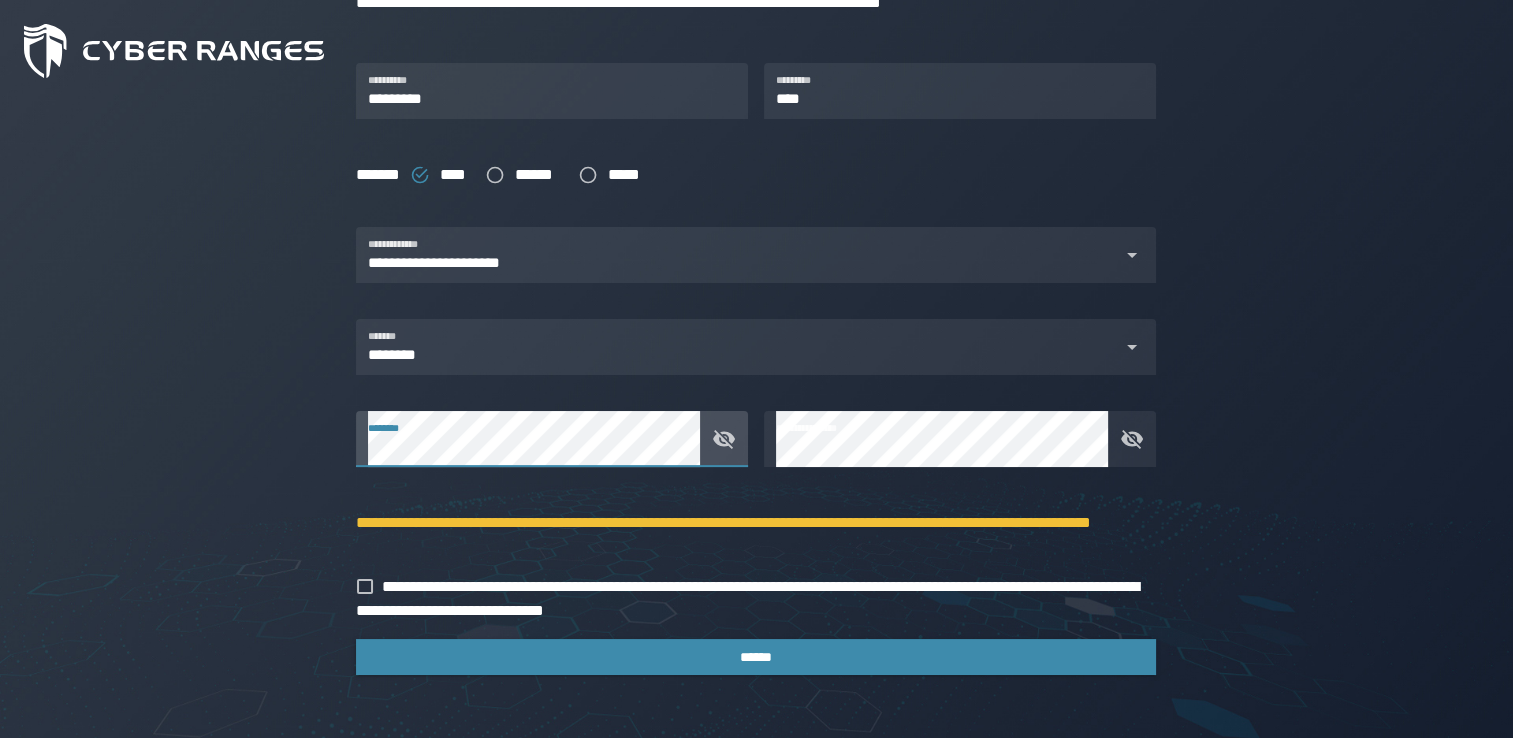 click 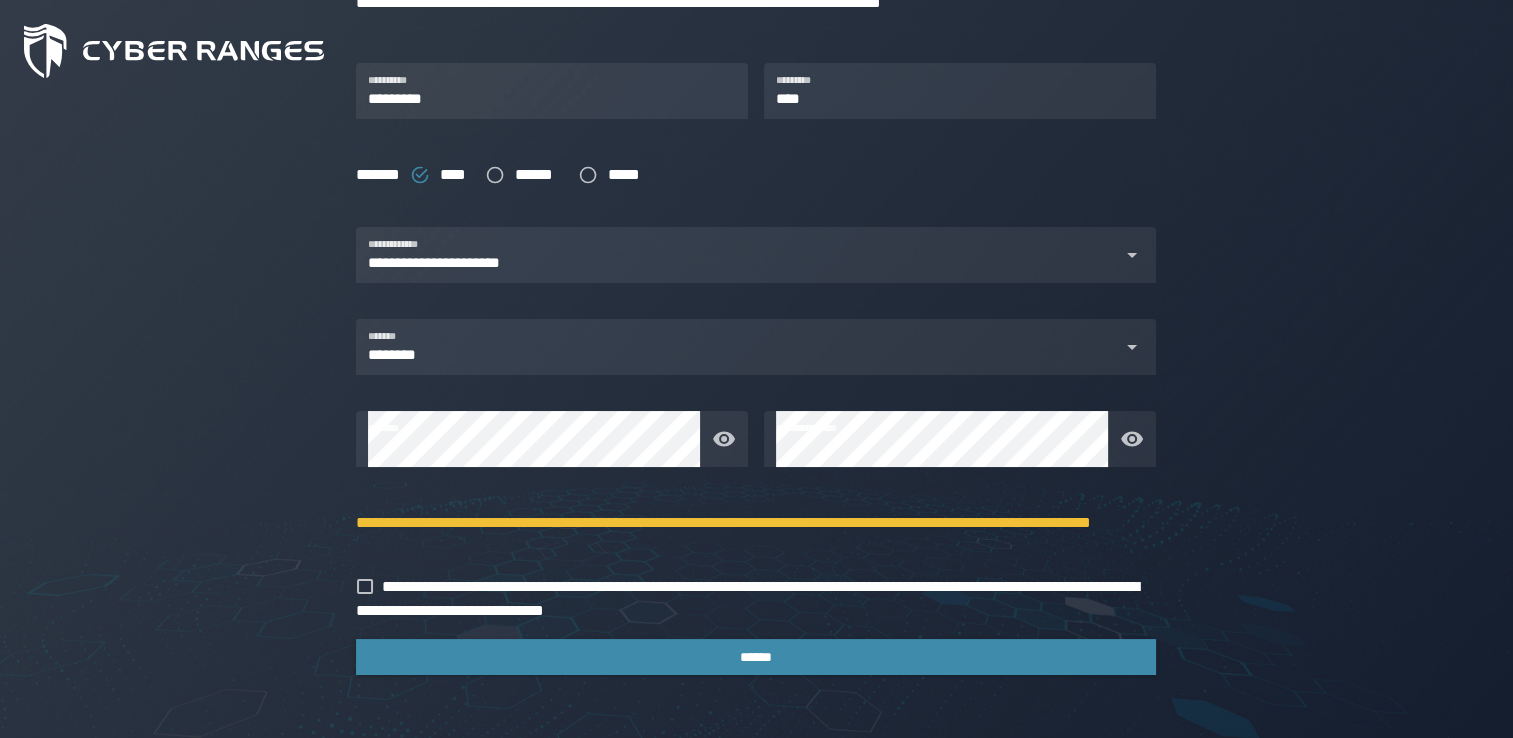 click on "[FIRST] [LAST] [EMAIL] [PHONE] [ADDRESS] [CITY] [STATE] [ZIP] [COUNTRY] [SSN] [DLN] [PASSPORT] [CC] [DOB] [AGE] [GENDER] [NATIONALITY] [OCCUPATION] [EMPLOYER] [JOB_TITLE] [SALARY] [MARITAL_STATUS] [RELIGION]
[ADDRESS] [CITY]" 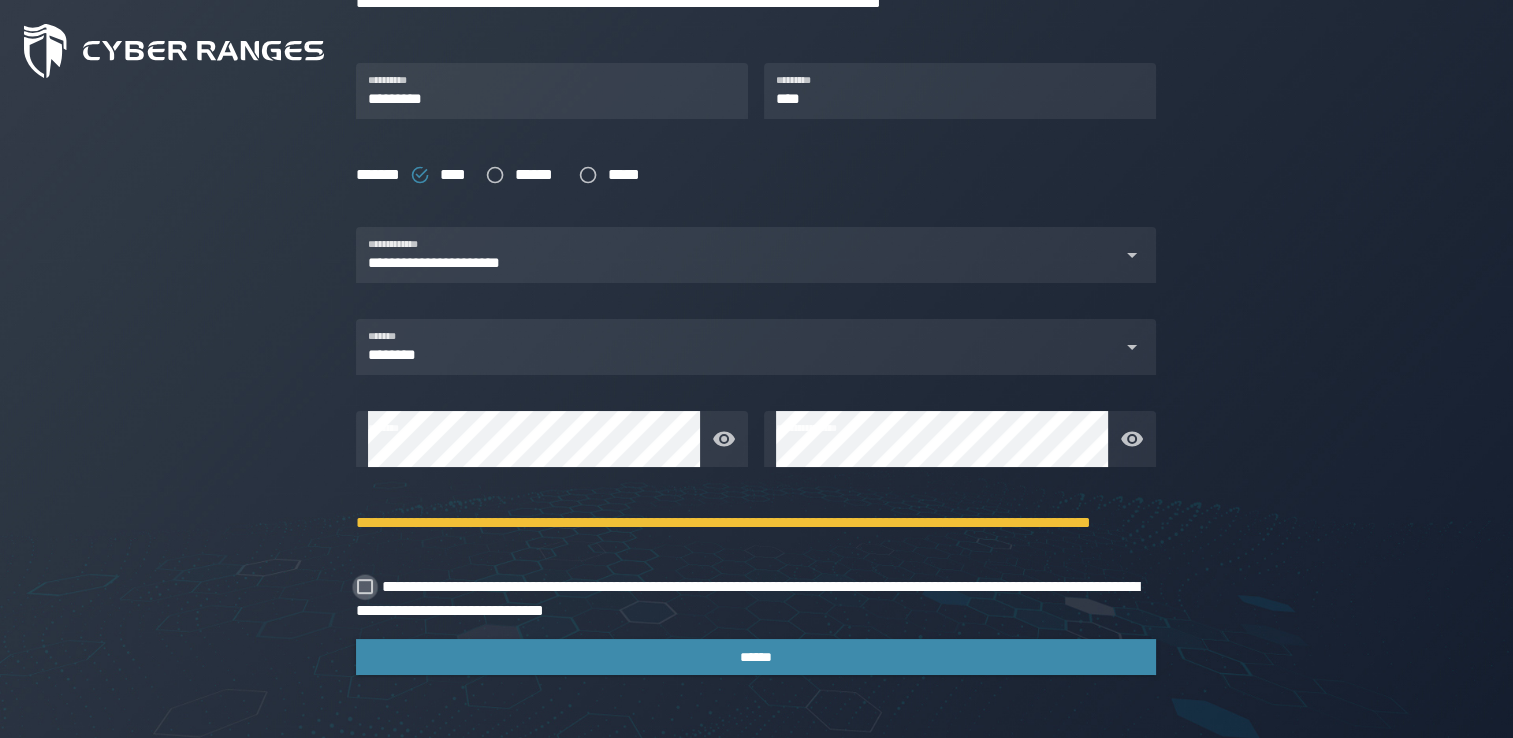 click 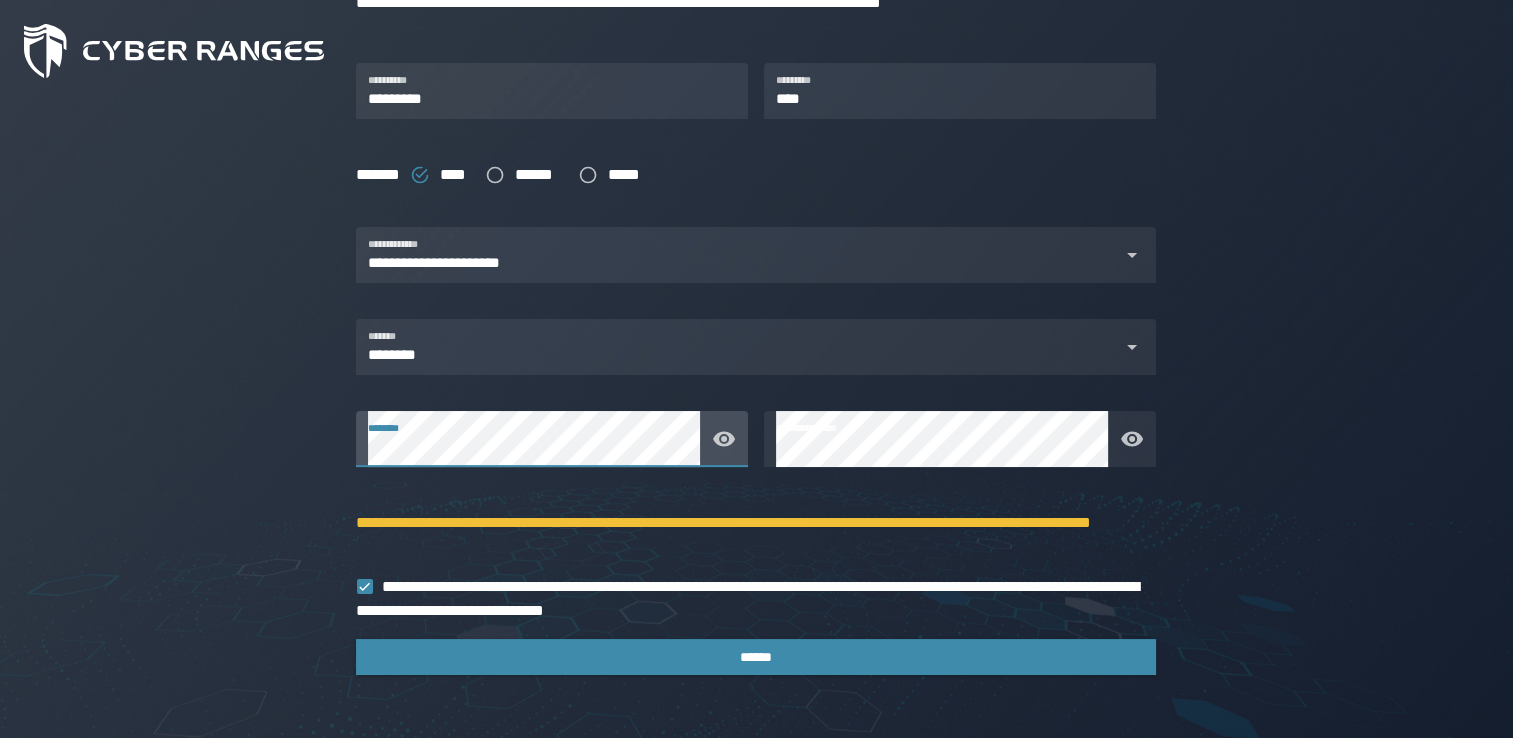 click 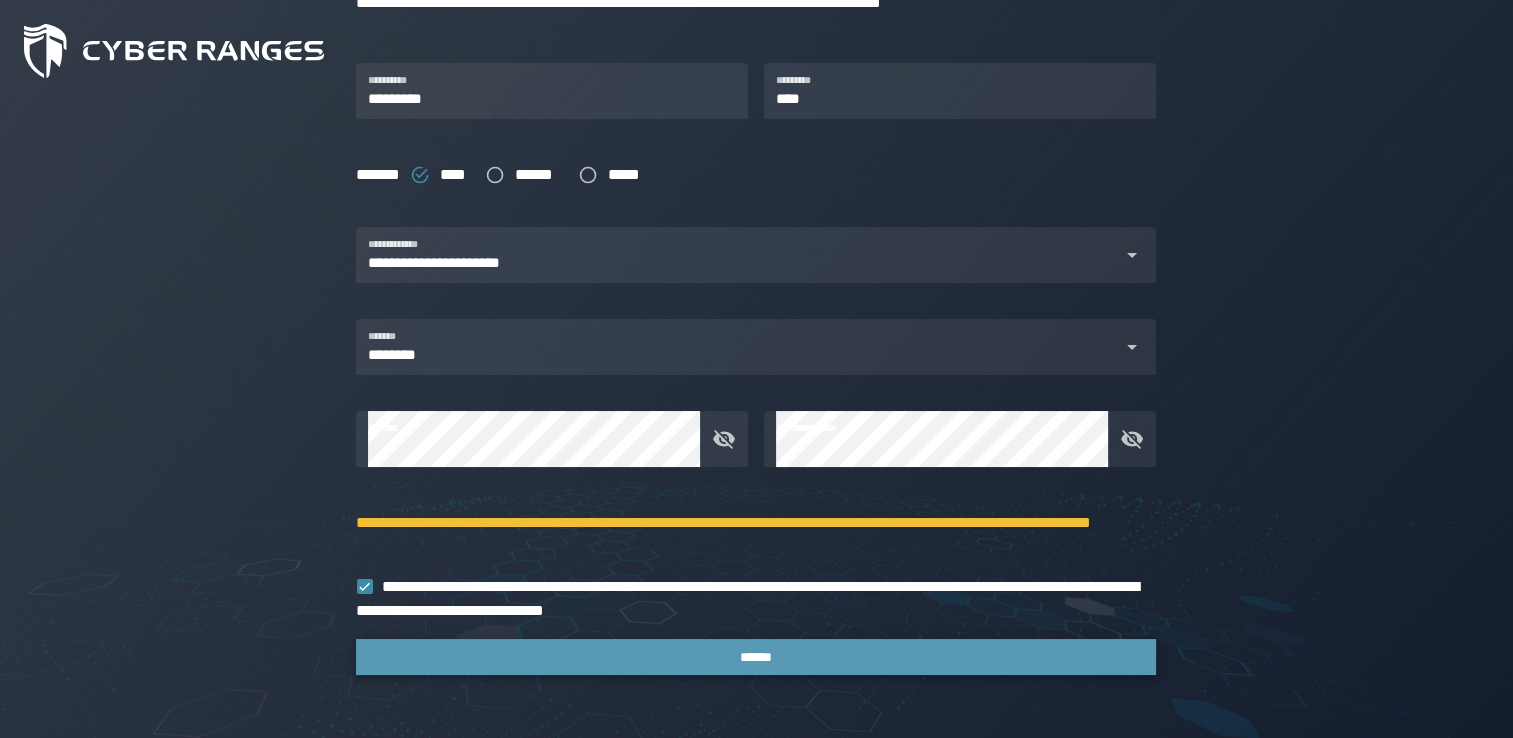click on "******" 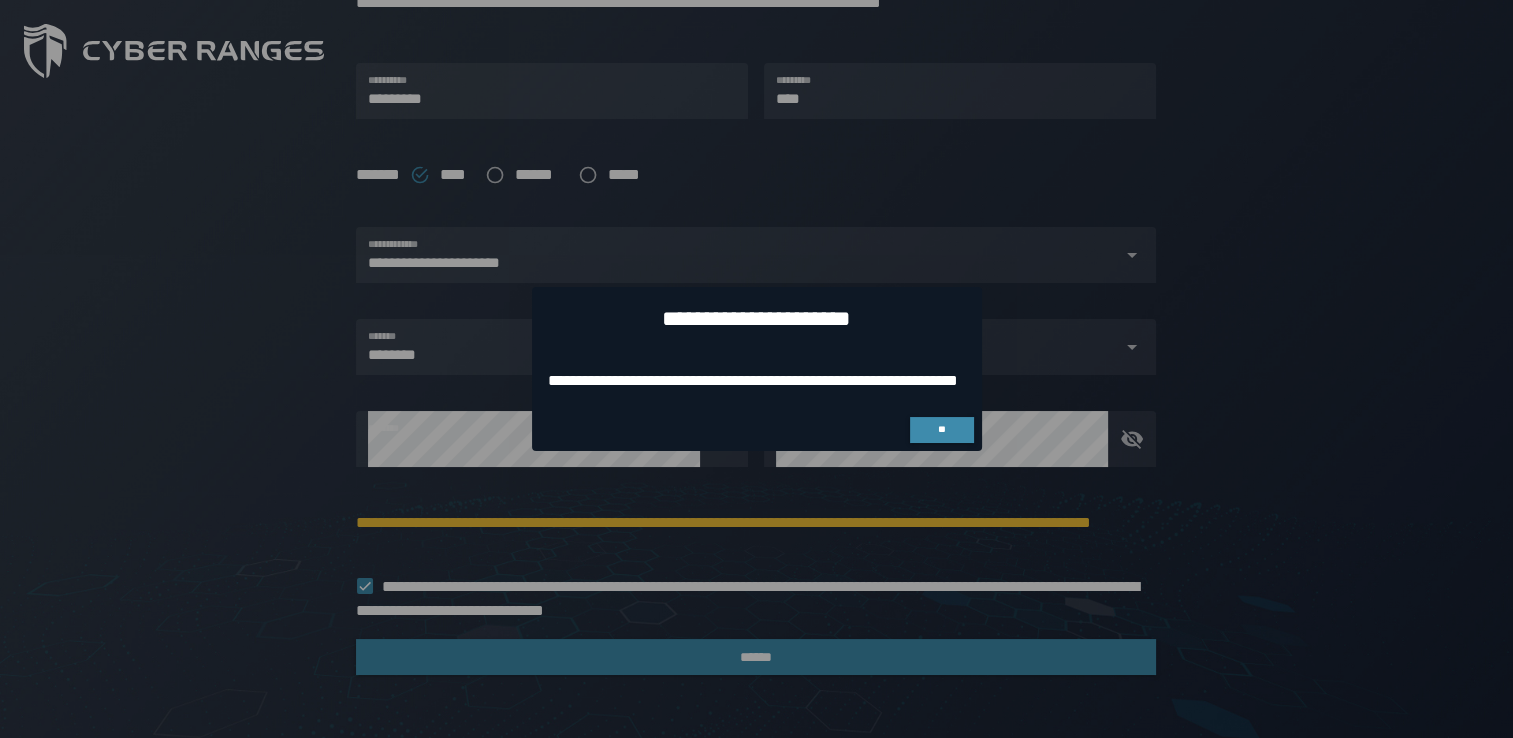 scroll, scrollTop: 0, scrollLeft: 0, axis: both 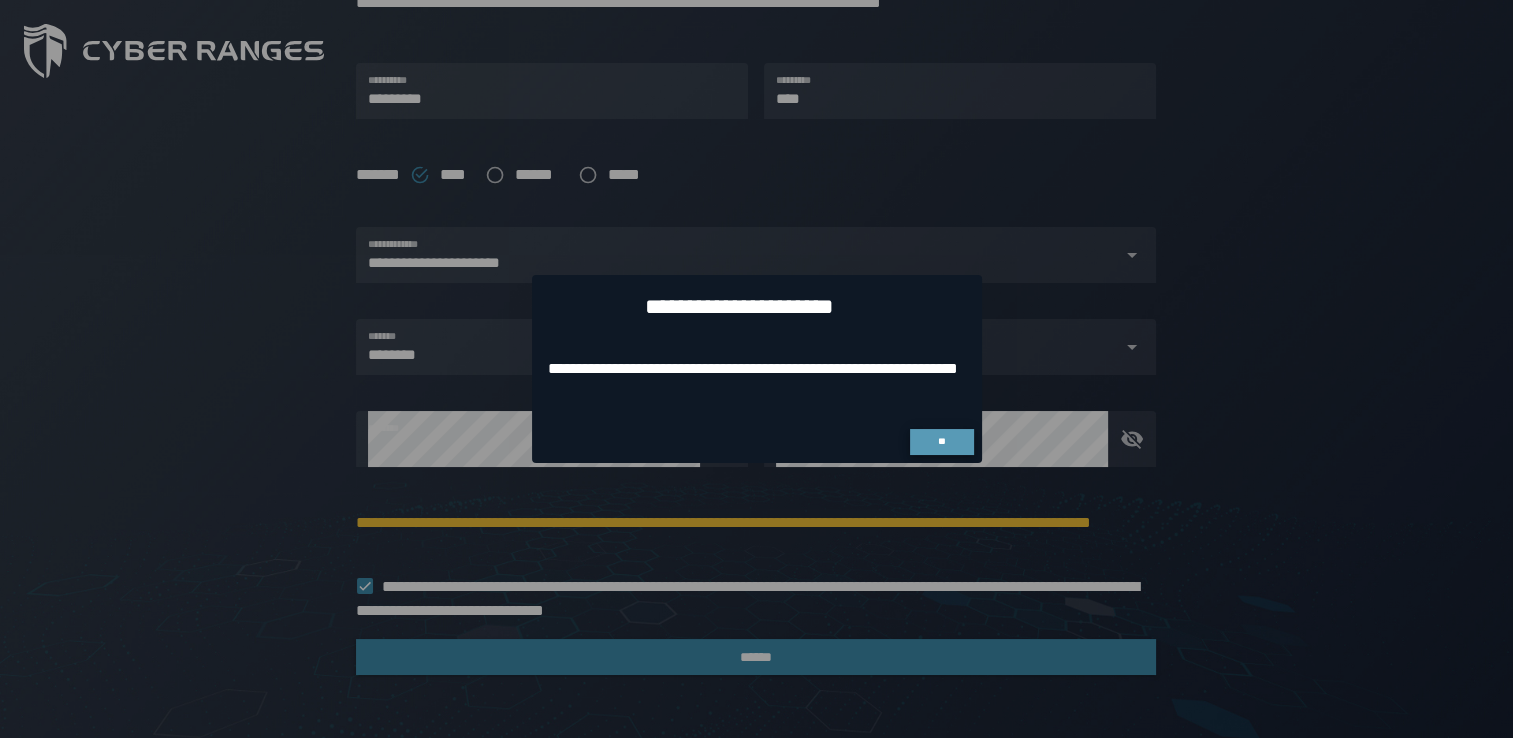 click on "**" at bounding box center (942, 442) 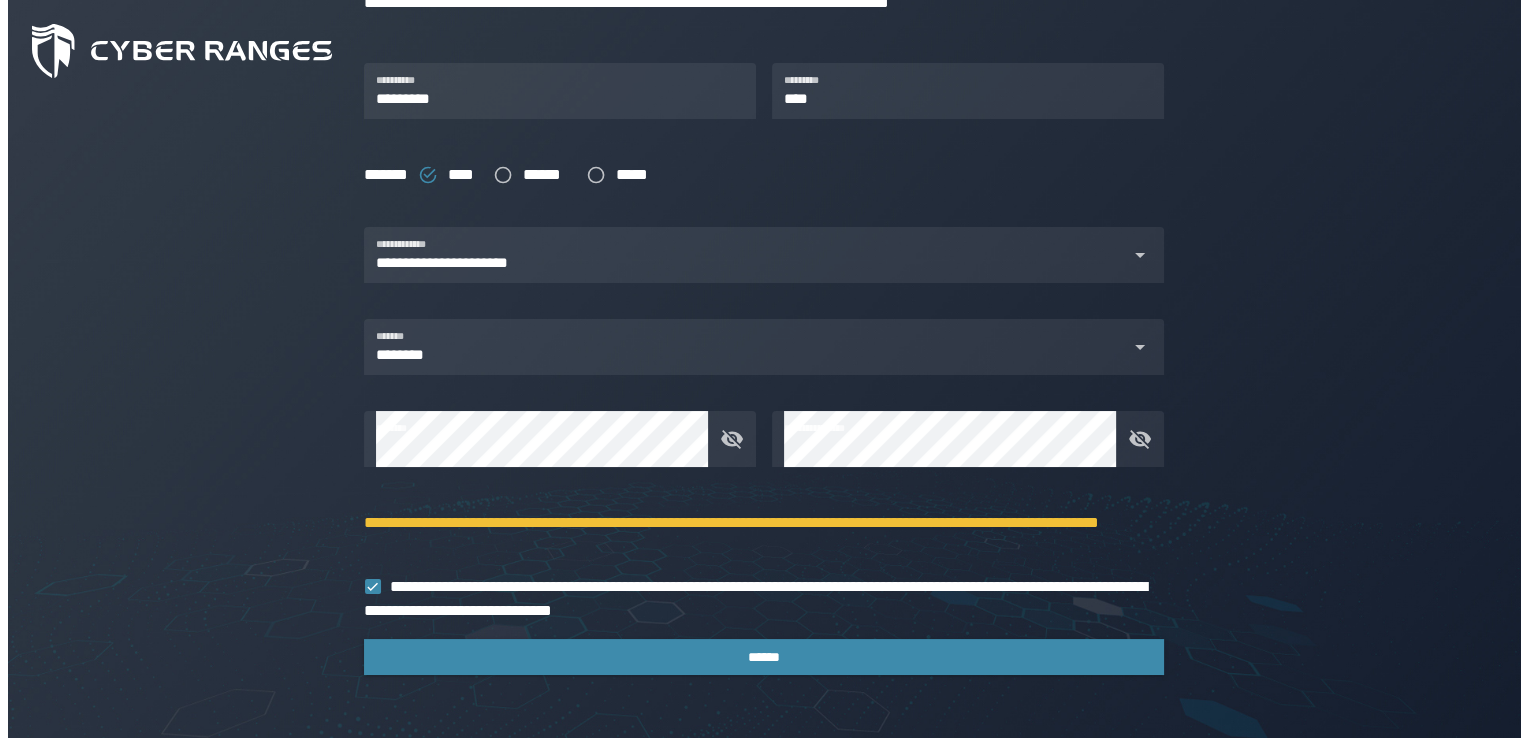 scroll, scrollTop: 0, scrollLeft: 0, axis: both 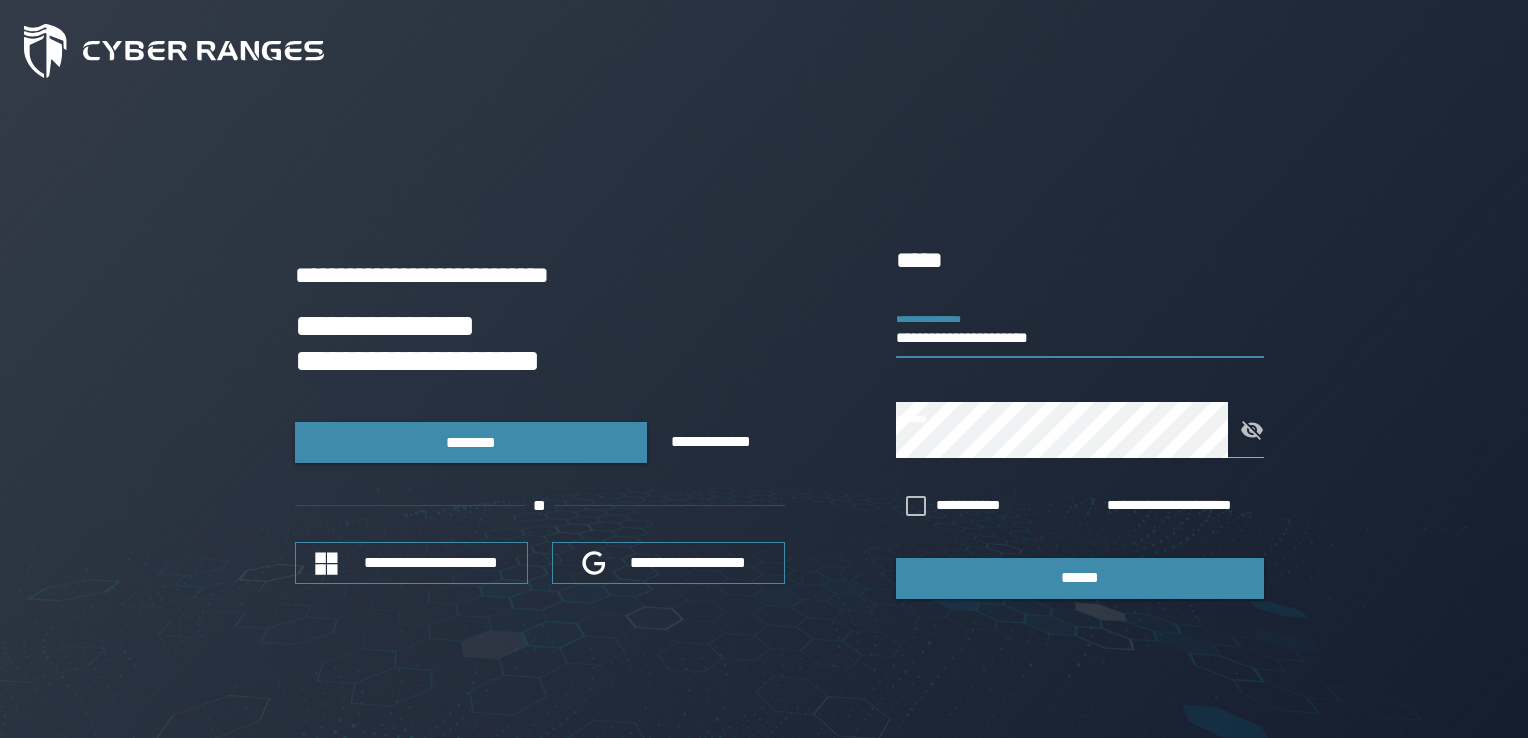 click on "**********" at bounding box center (1080, 330) 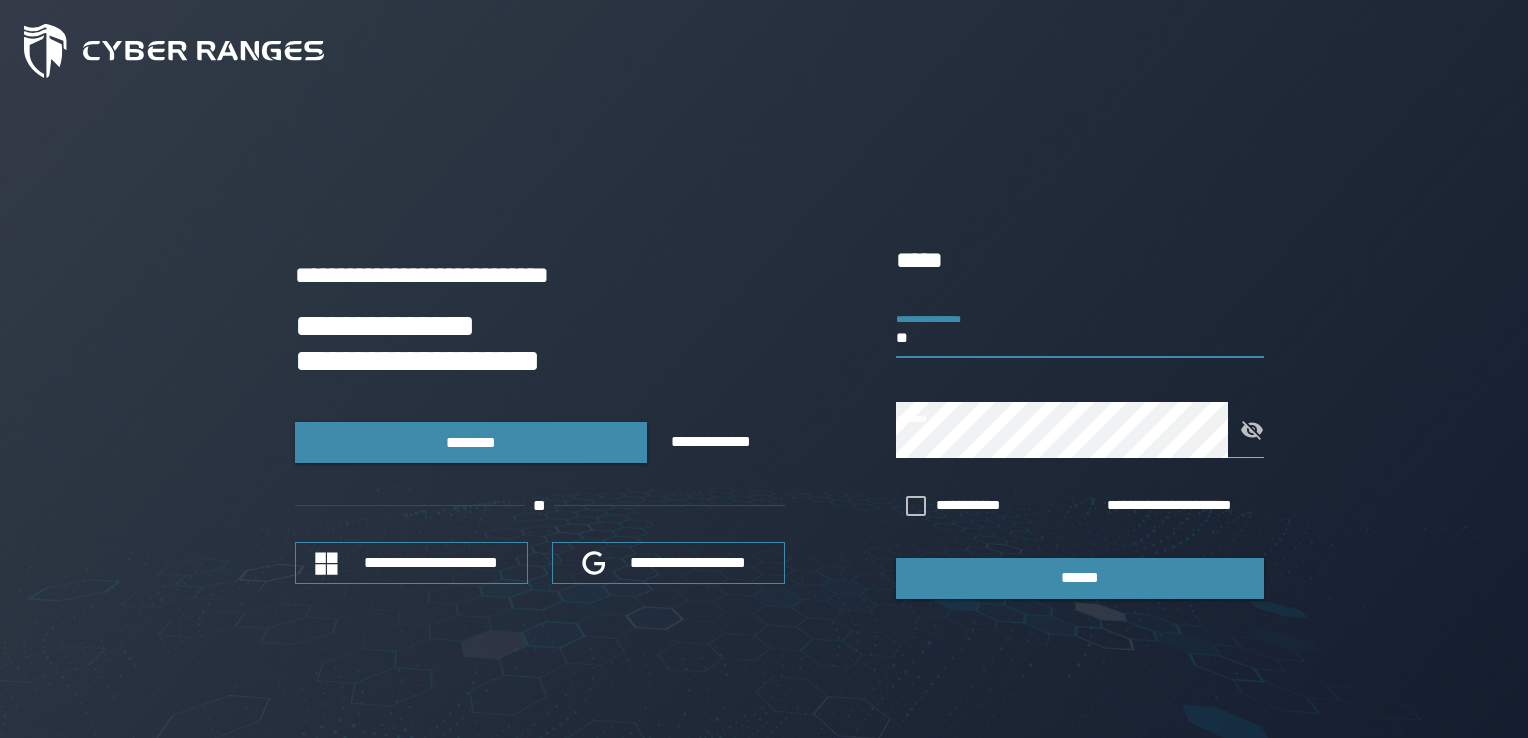 type on "*" 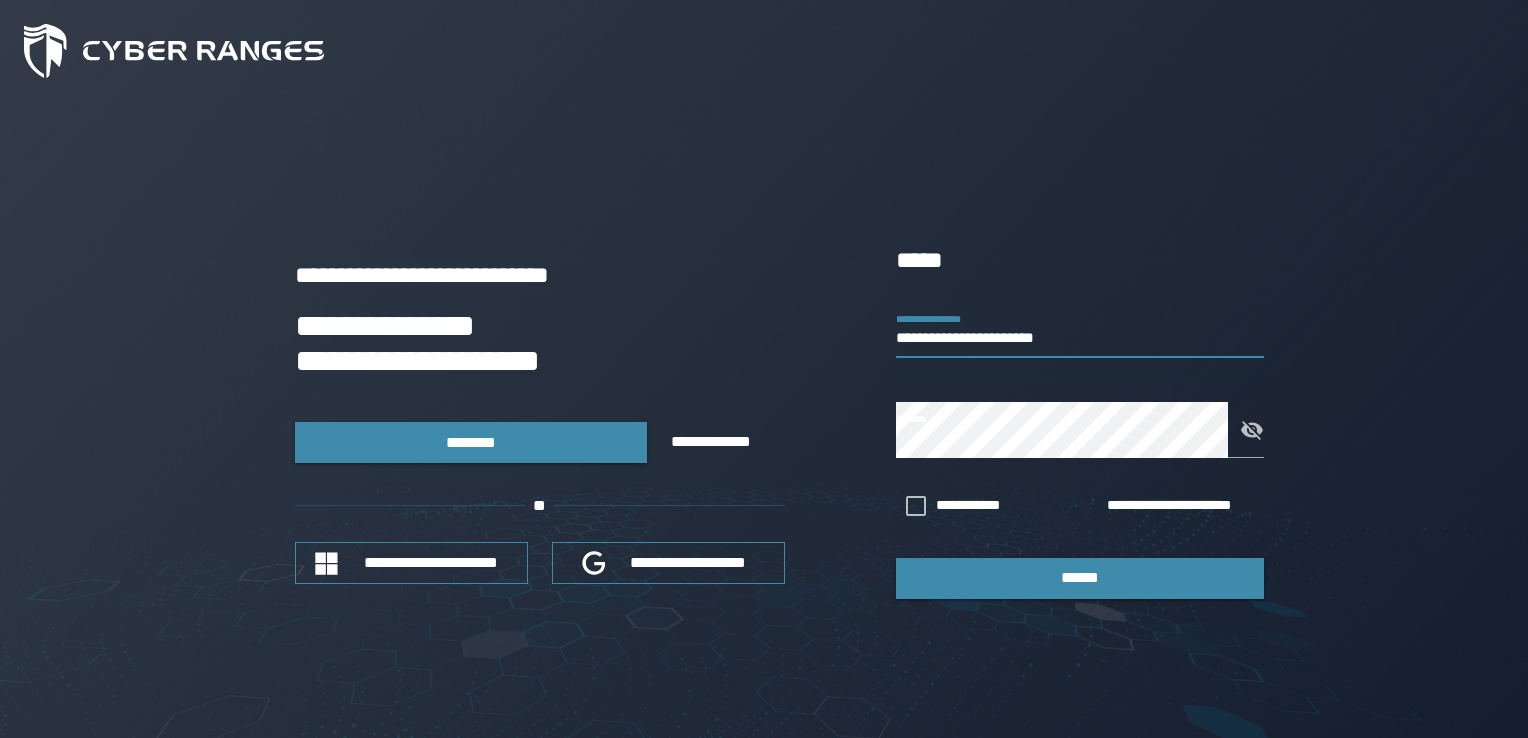type on "**********" 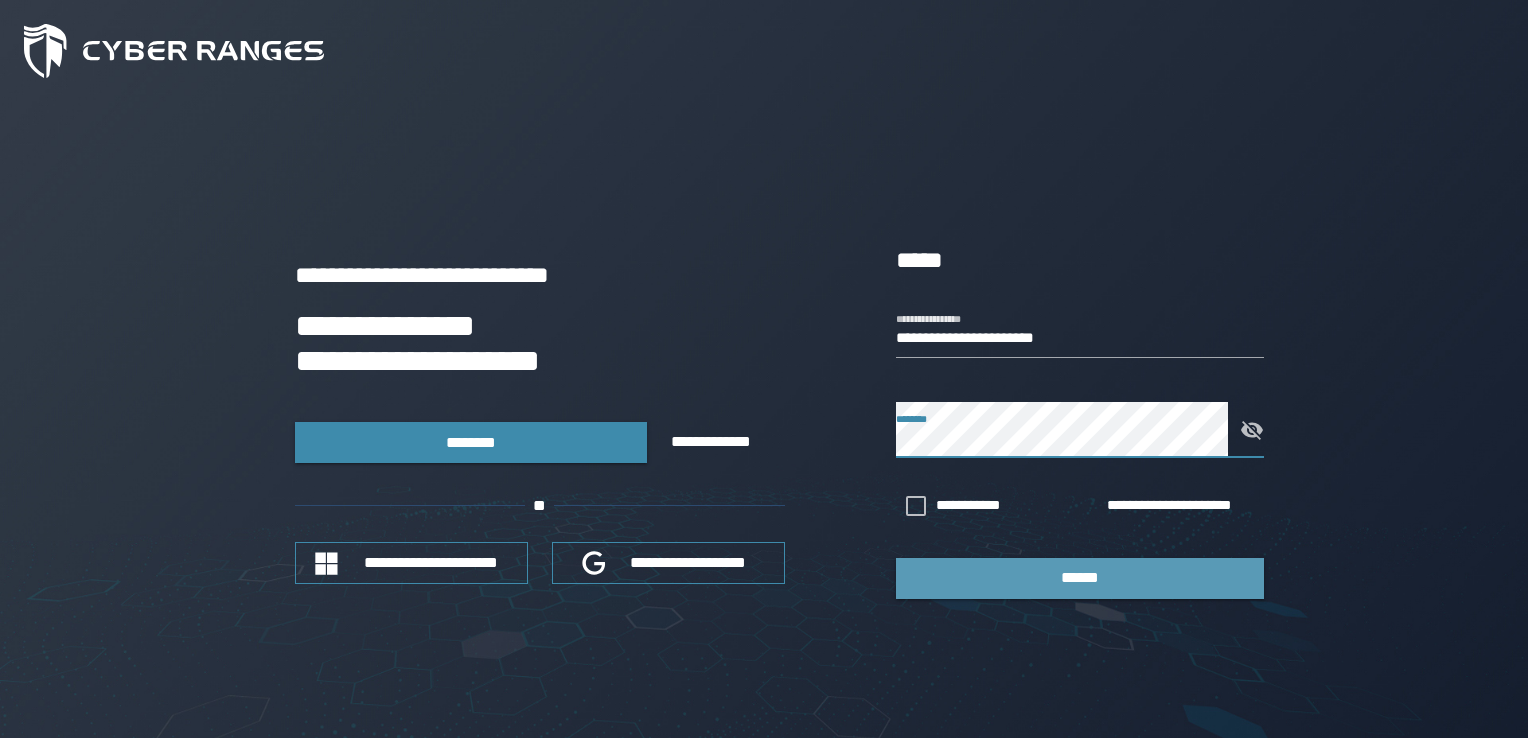 click on "******" at bounding box center (1080, 578) 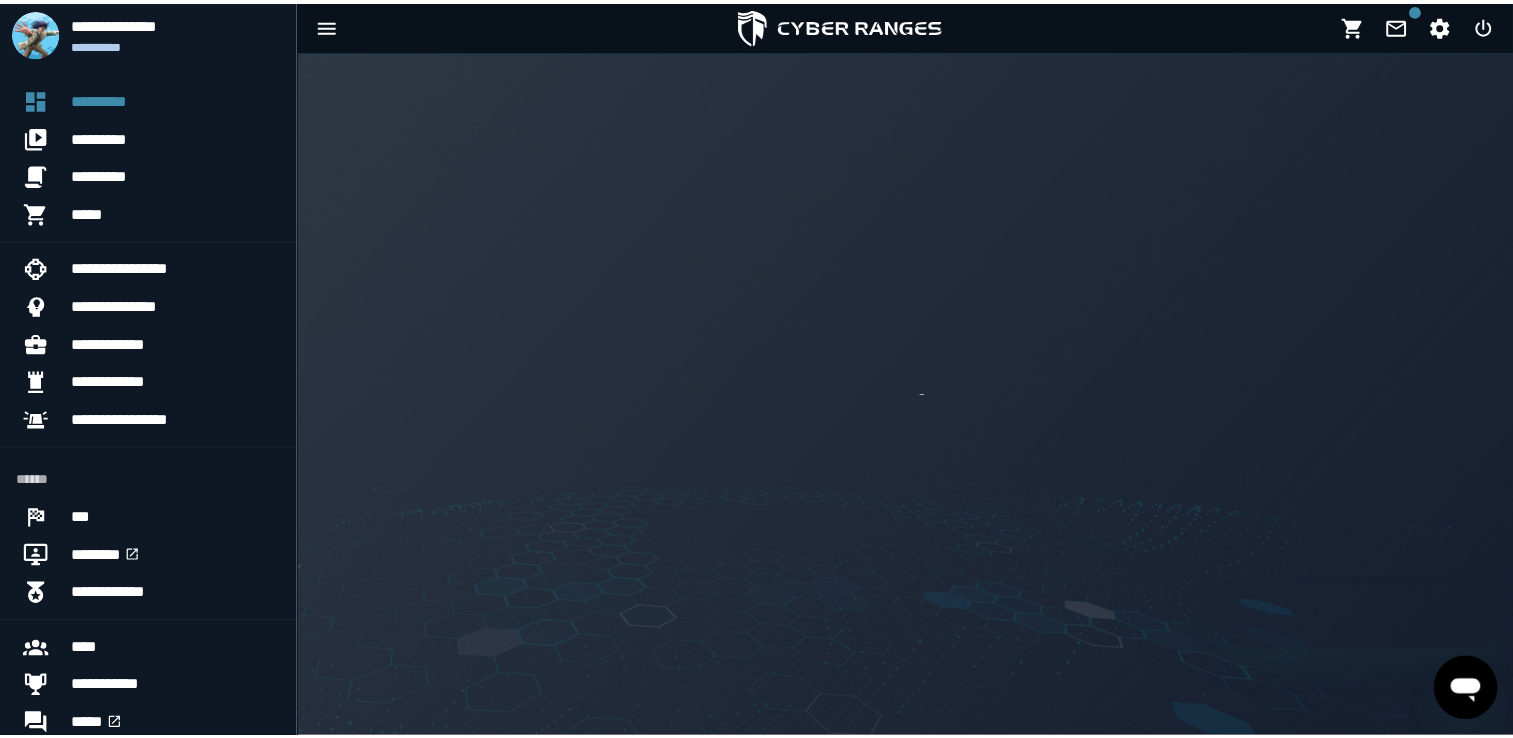scroll, scrollTop: 0, scrollLeft: 0, axis: both 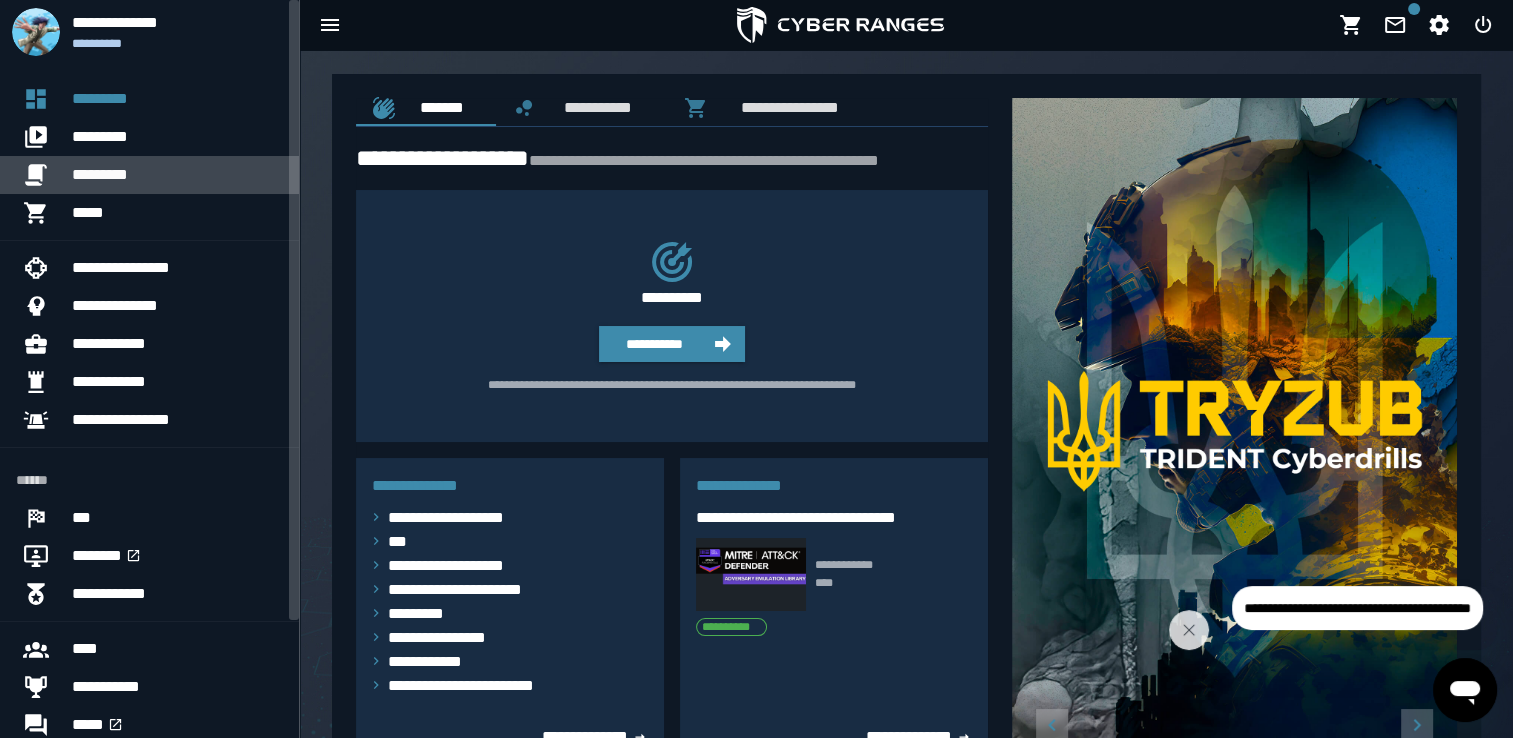 click on "*********" at bounding box center (177, 175) 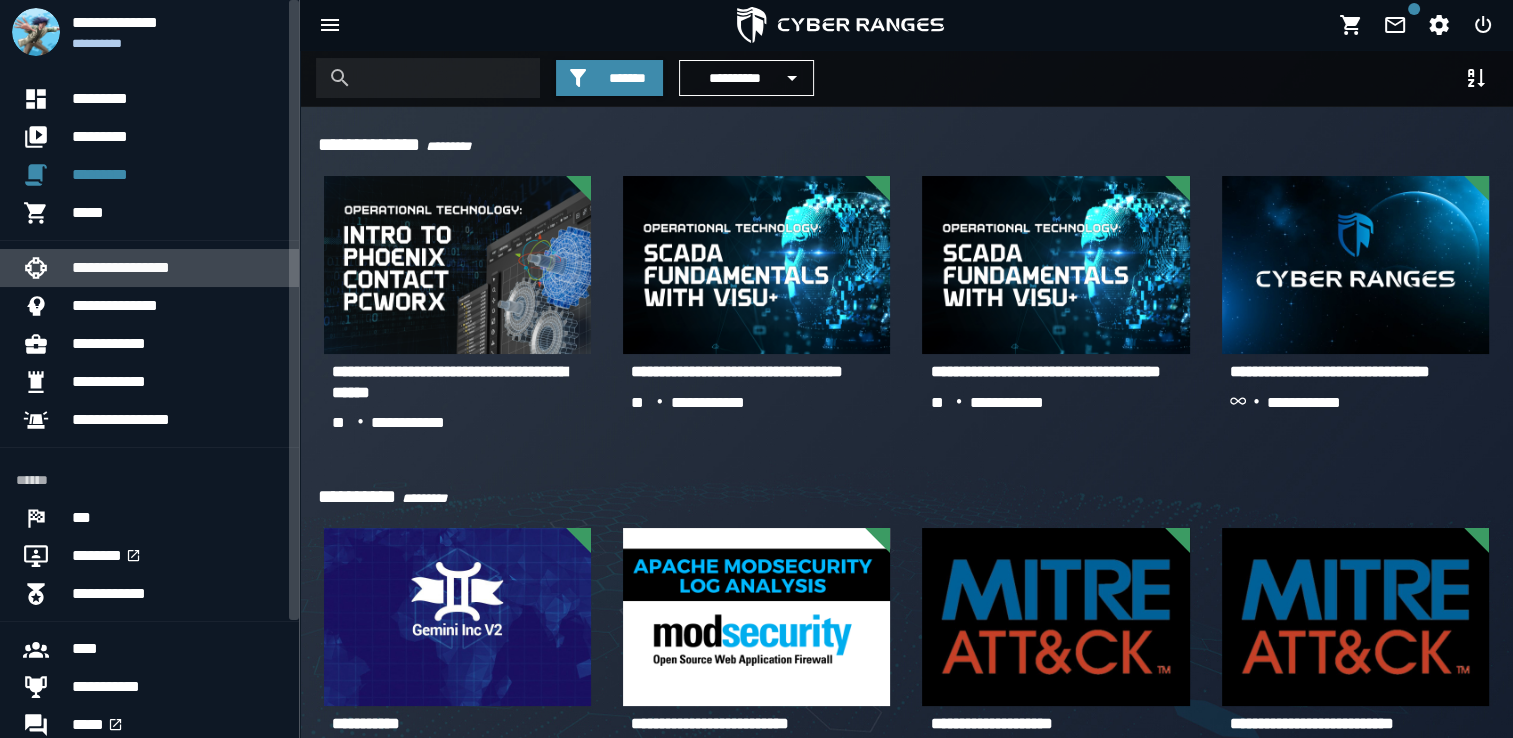 click on "**********" at bounding box center [177, 268] 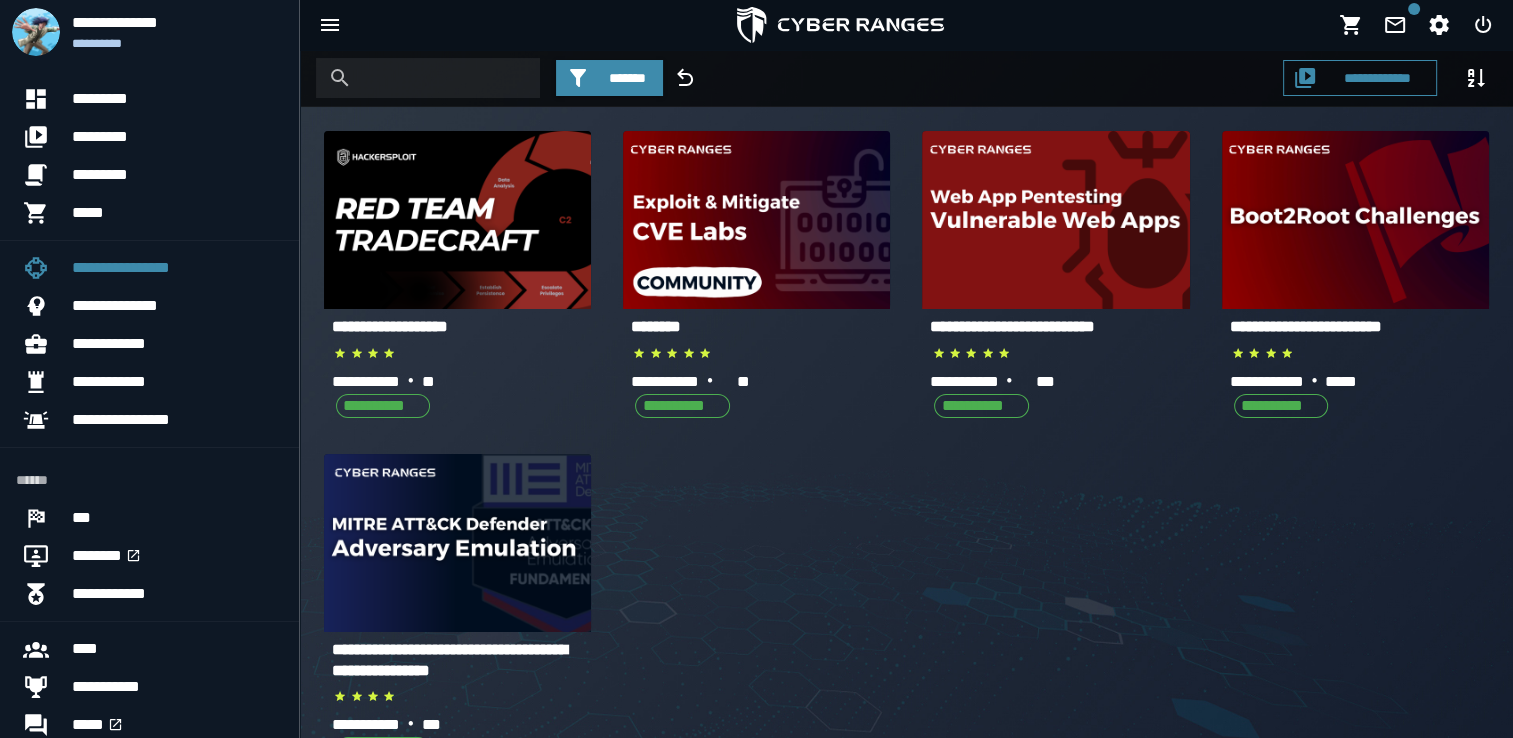 click on "**********" at bounding box center [1012, 326] 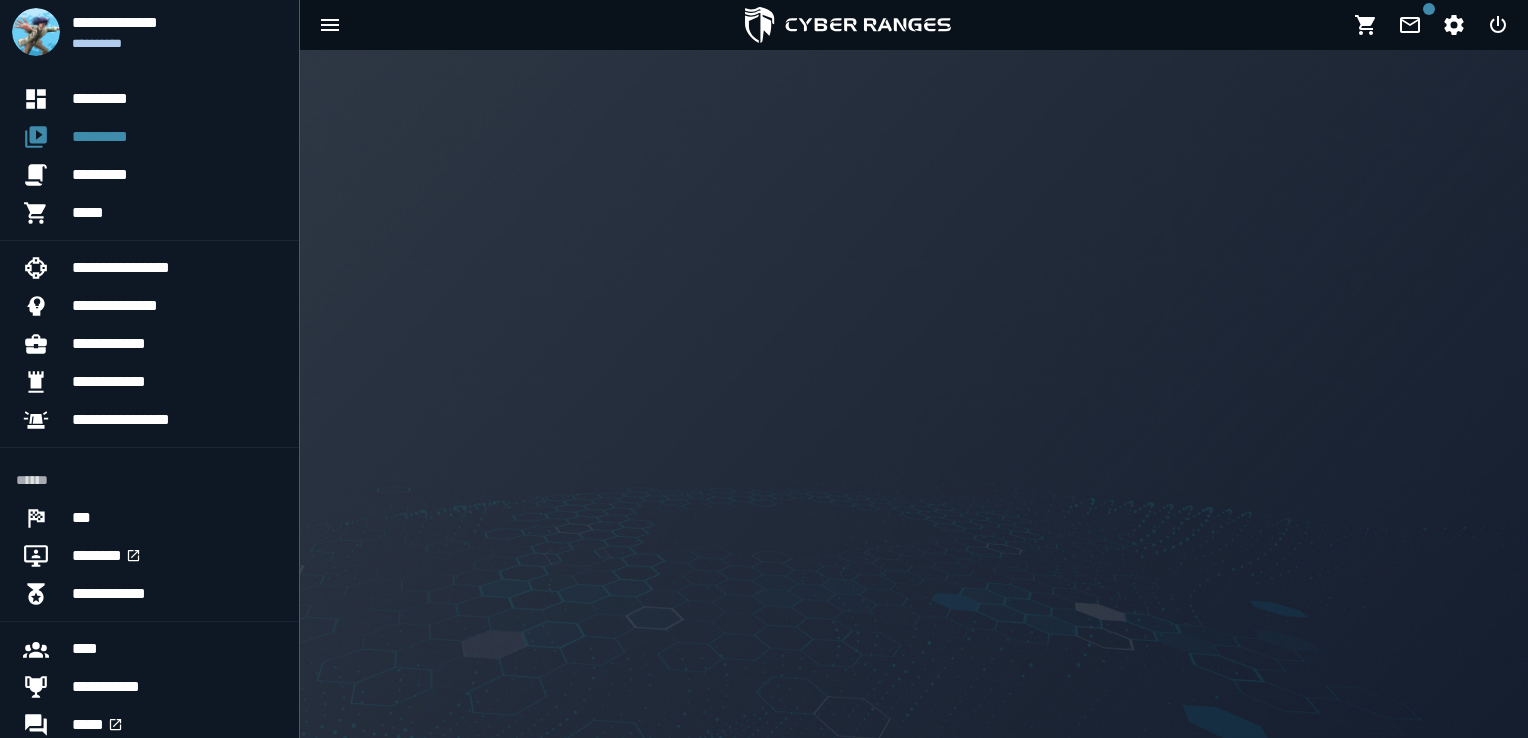 click on "[FIRST] [LAST] [EMAIL] [PHONE] [ADDRESS] [CITY] [STATE] [ZIP] [COUNTRY] [SSN] [DLN] [PASSPORT] [CC] [DOB] [AGE] [GENDER] [NATIONALITY] [OCCUPATION] [EMPLOYER] [JOB_TITLE] [SALARY] [MARITAL_STATUS] [RELIGION]" 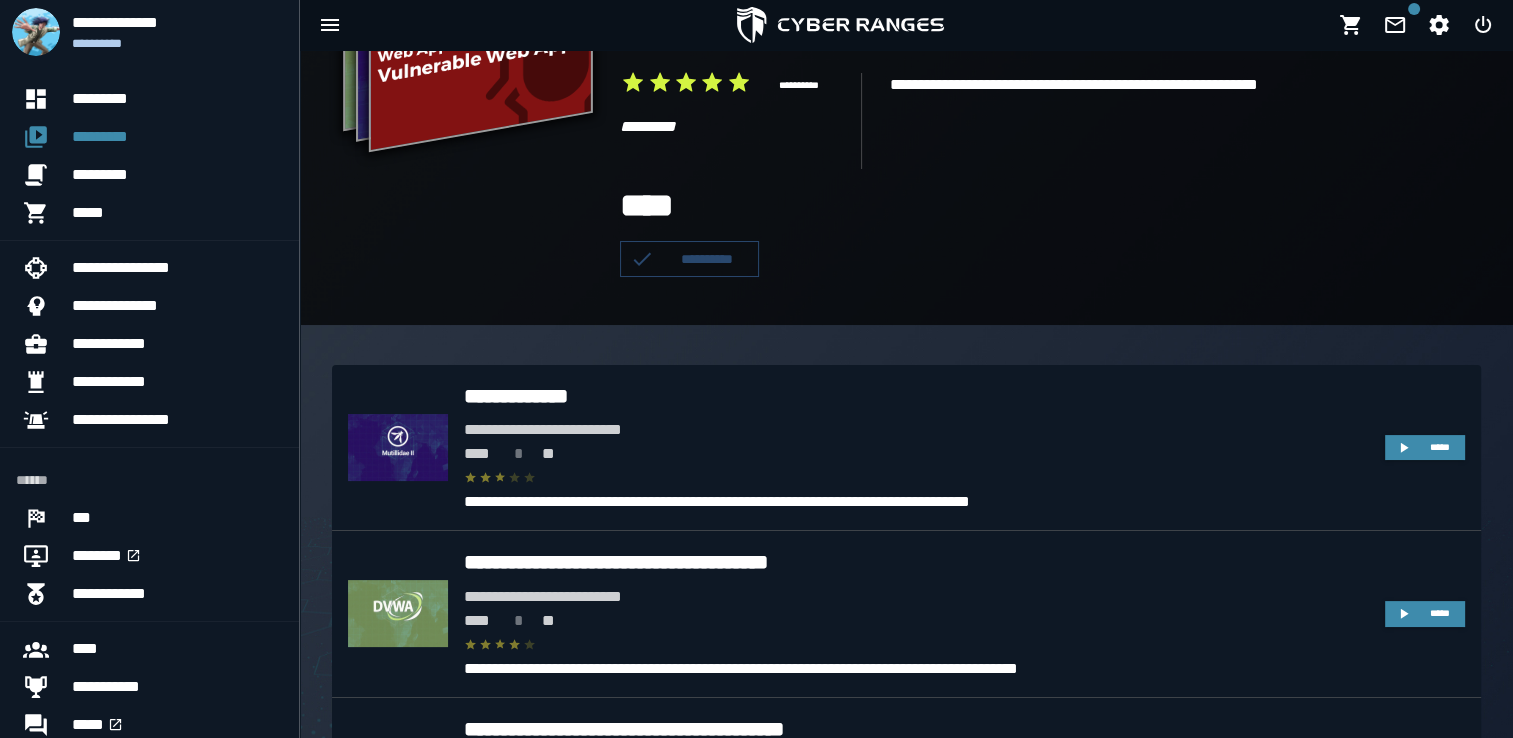 scroll, scrollTop: 228, scrollLeft: 0, axis: vertical 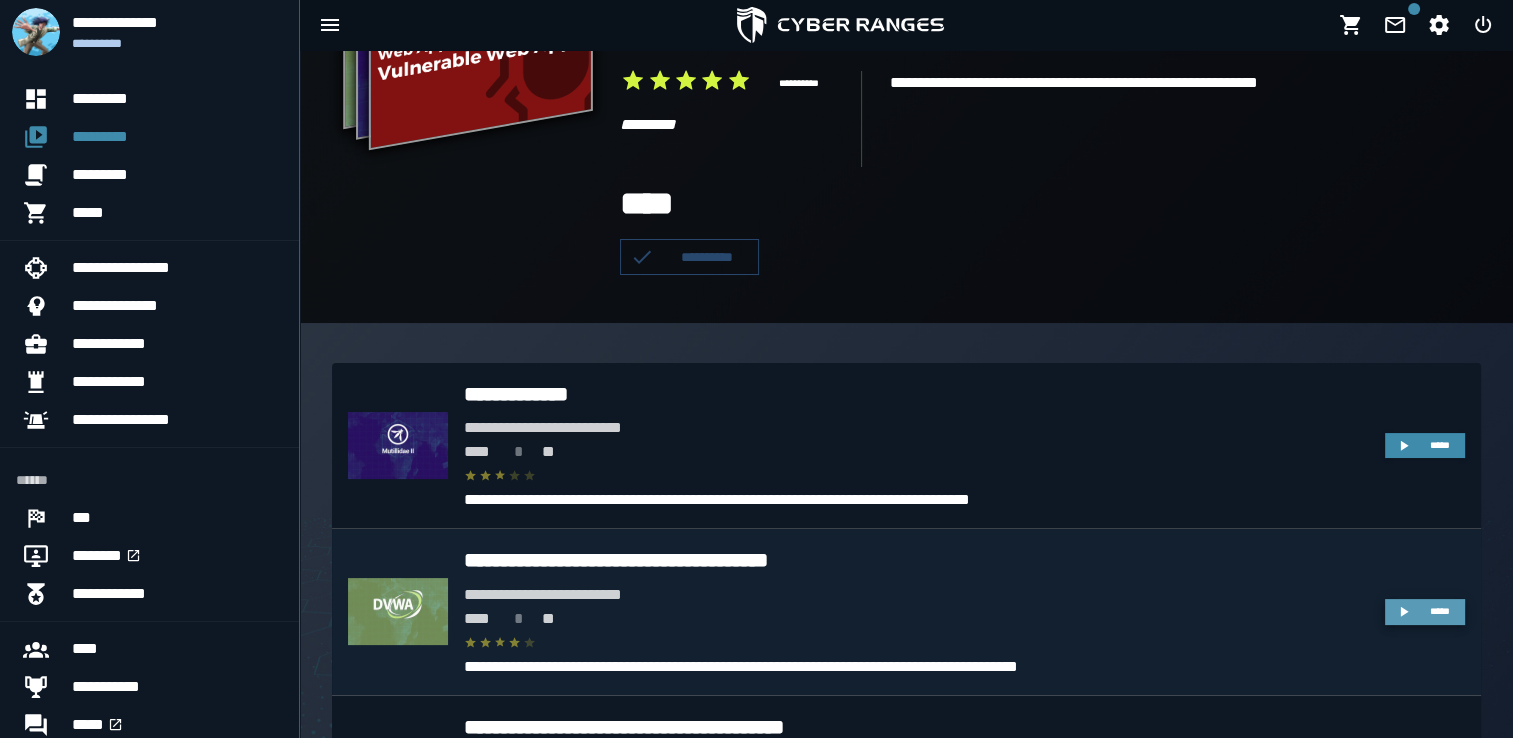click on "*****" at bounding box center [1424, 612] 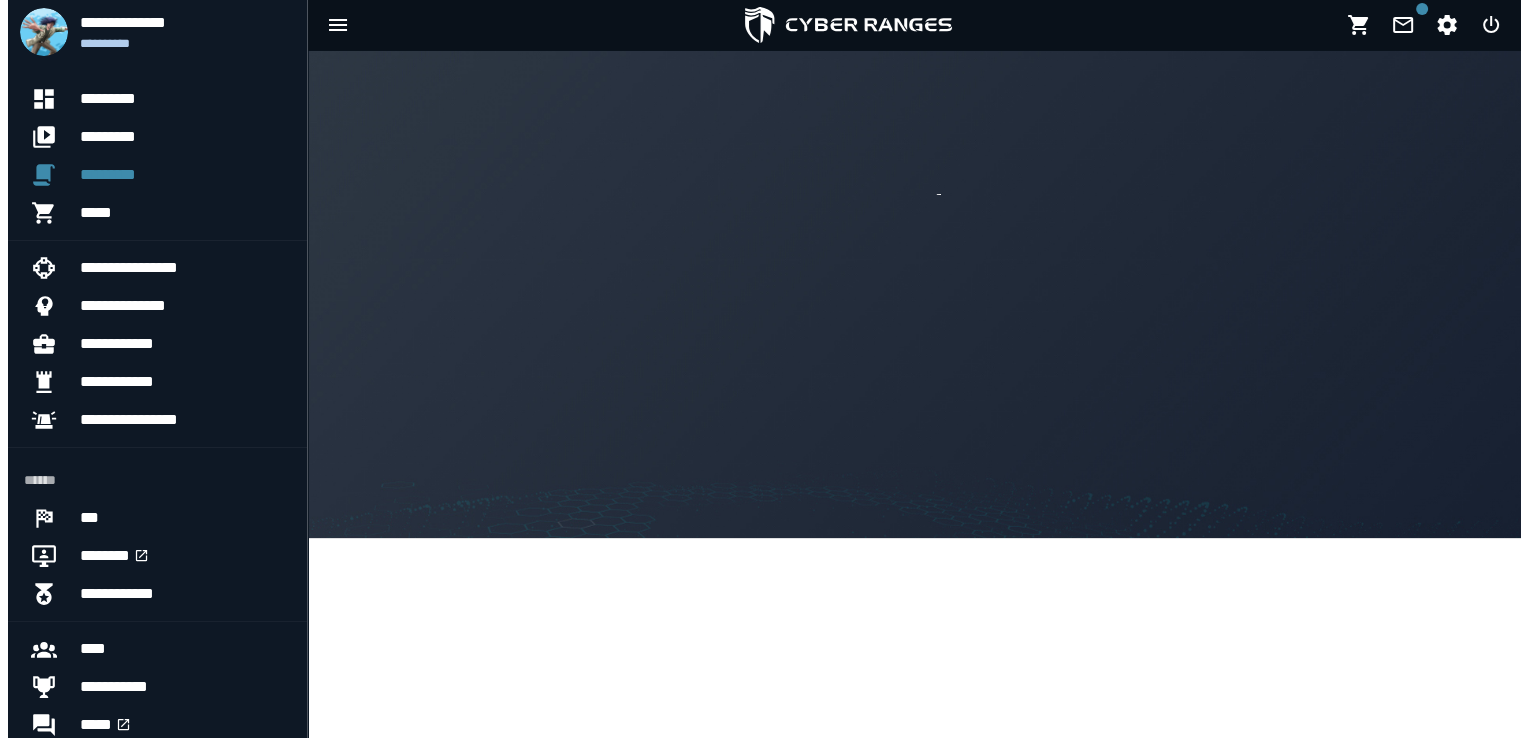 scroll, scrollTop: 0, scrollLeft: 0, axis: both 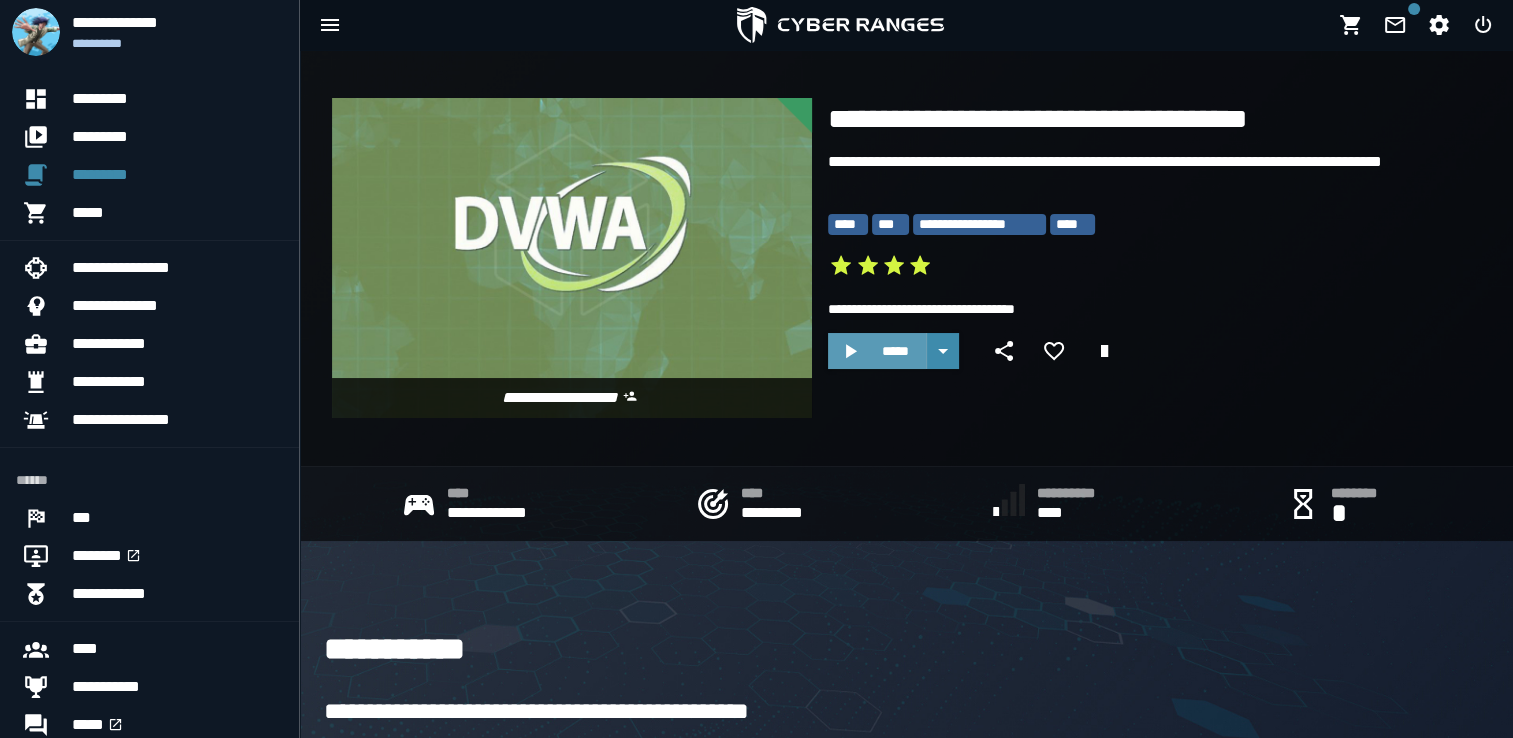 click on "*****" at bounding box center [895, 351] 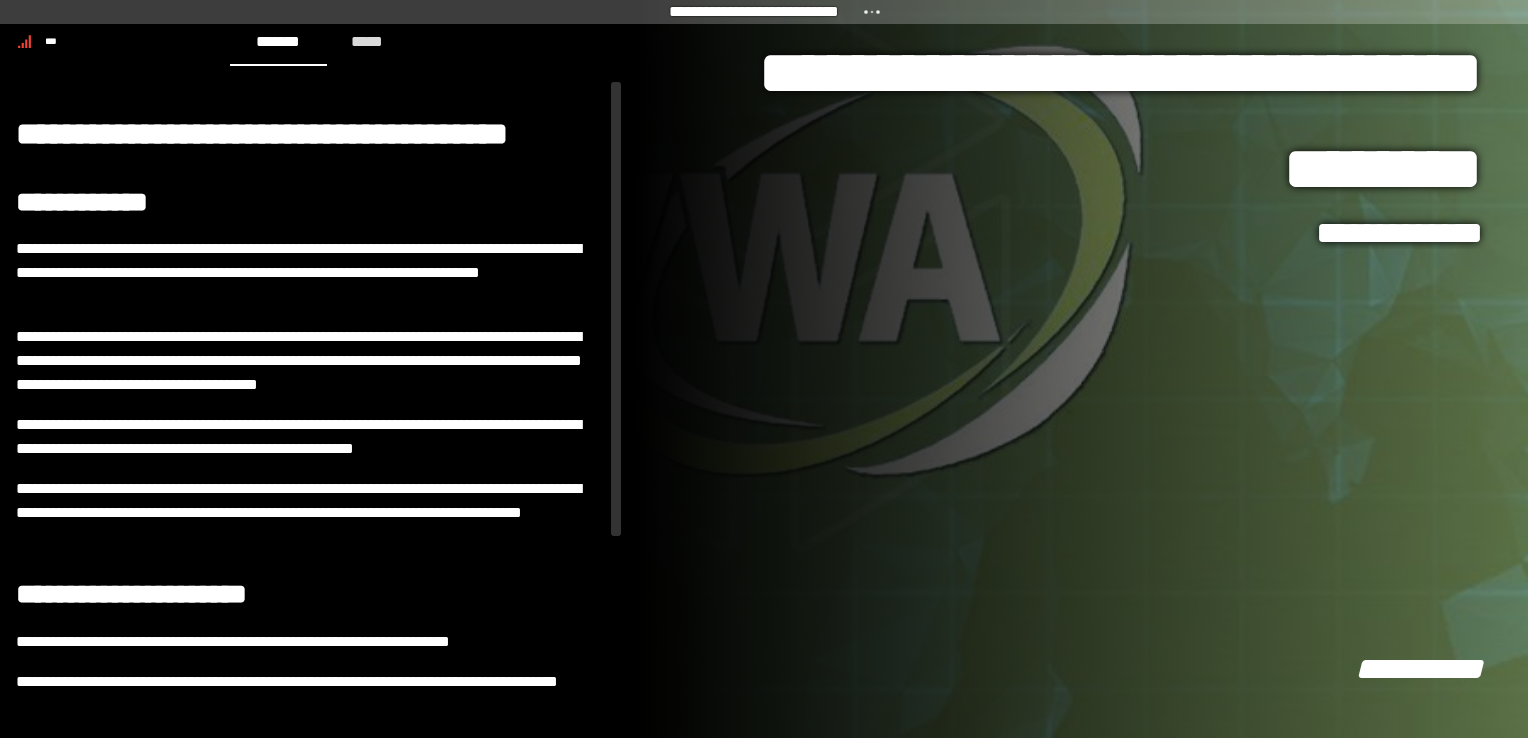 scroll, scrollTop: 0, scrollLeft: 0, axis: both 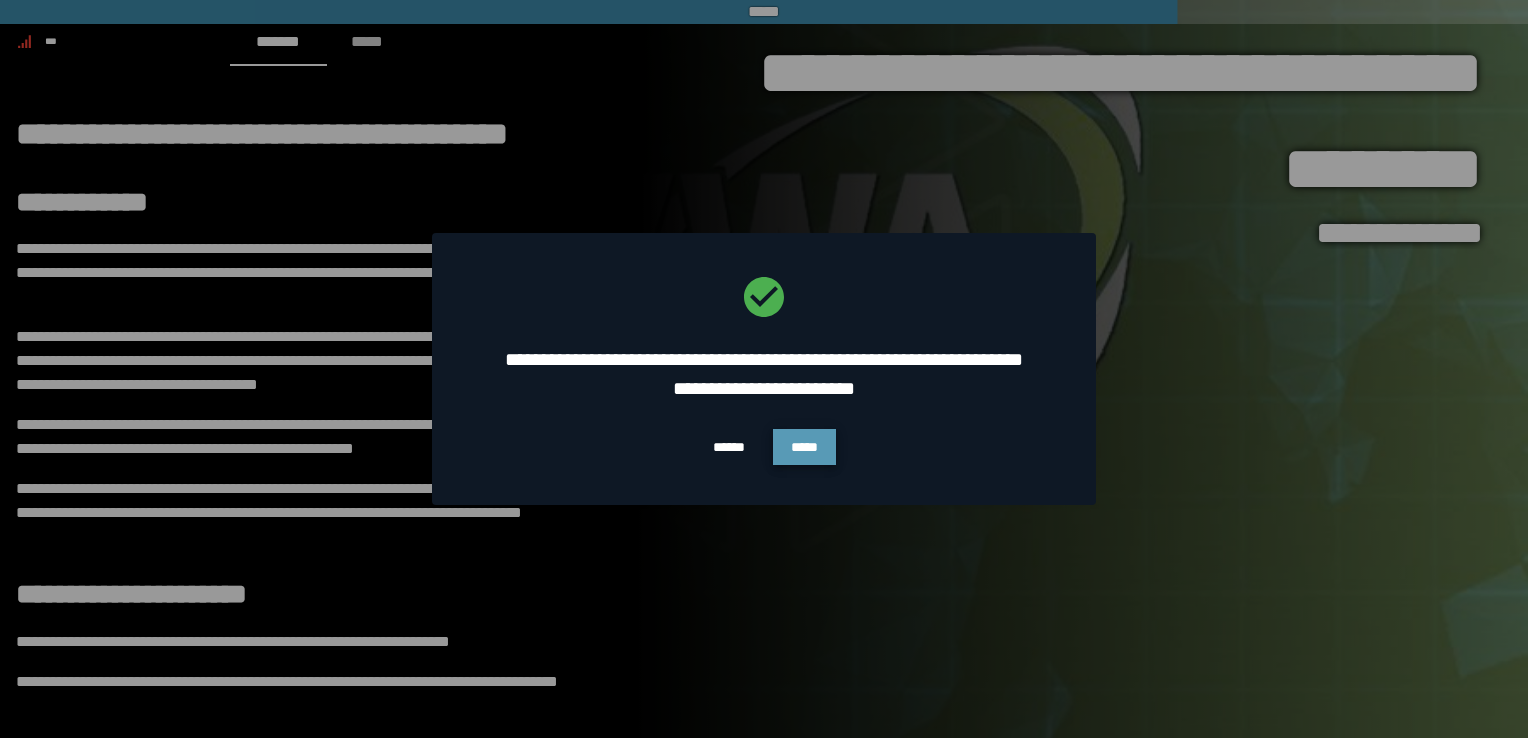 click on "*****" at bounding box center [804, 447] 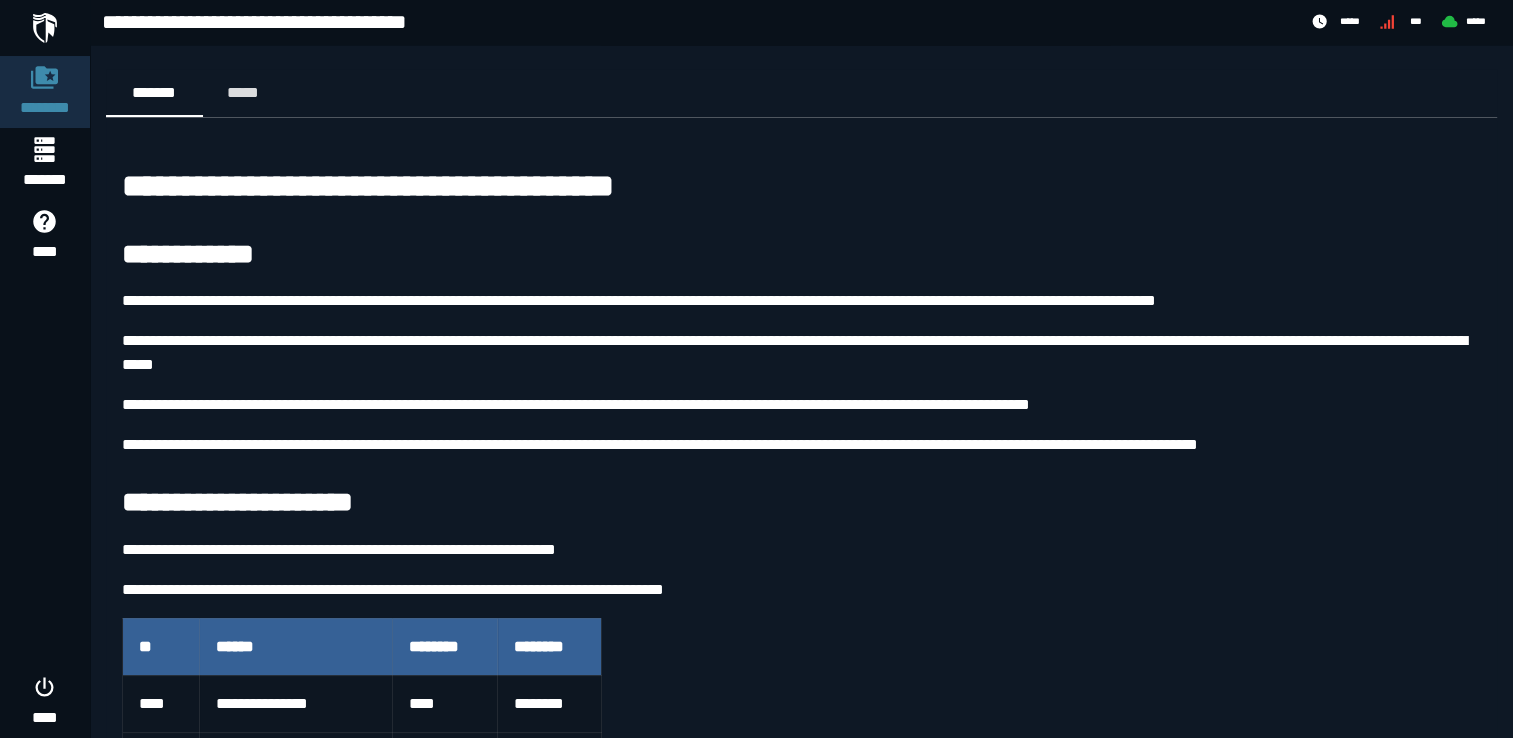 scroll, scrollTop: 106, scrollLeft: 0, axis: vertical 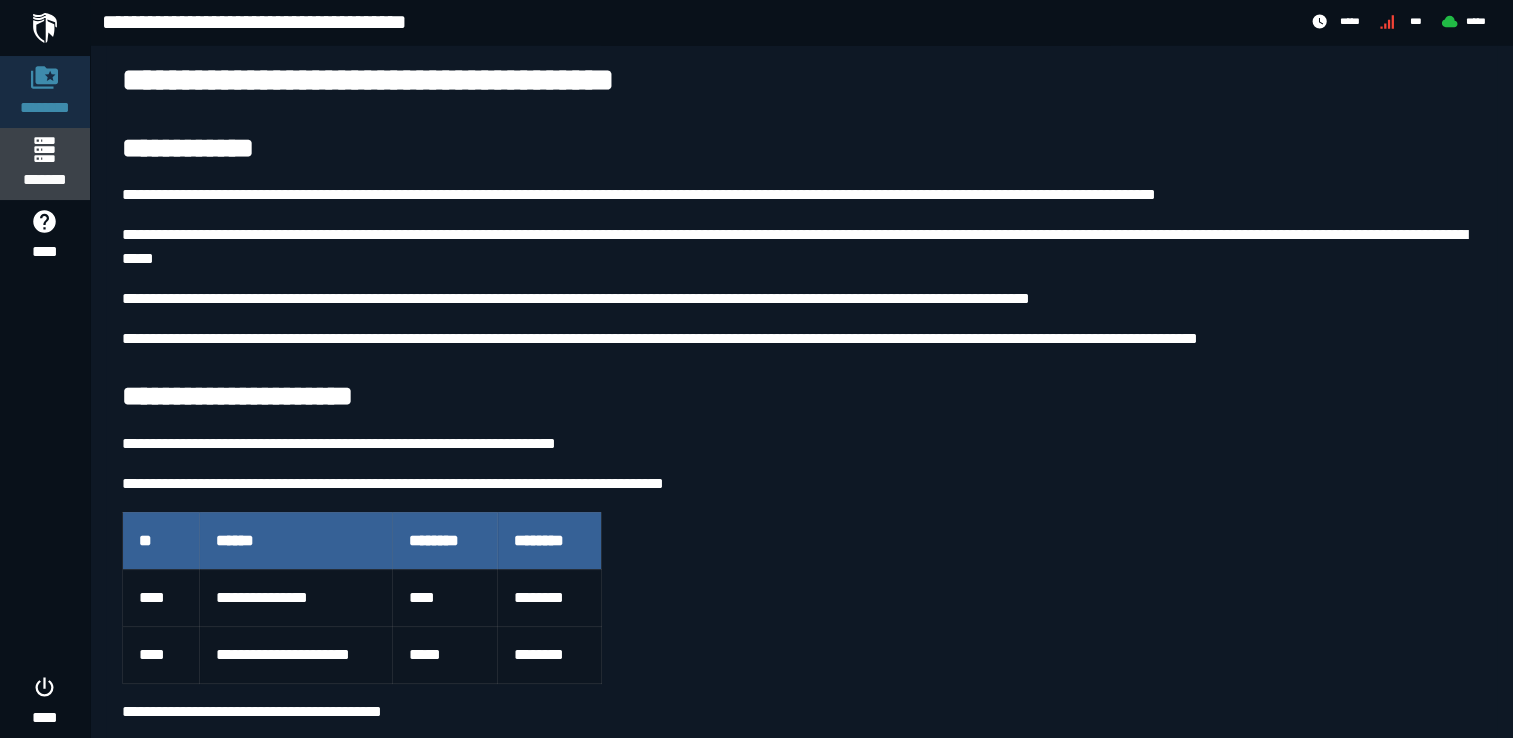 click on "*******" at bounding box center [44, 164] 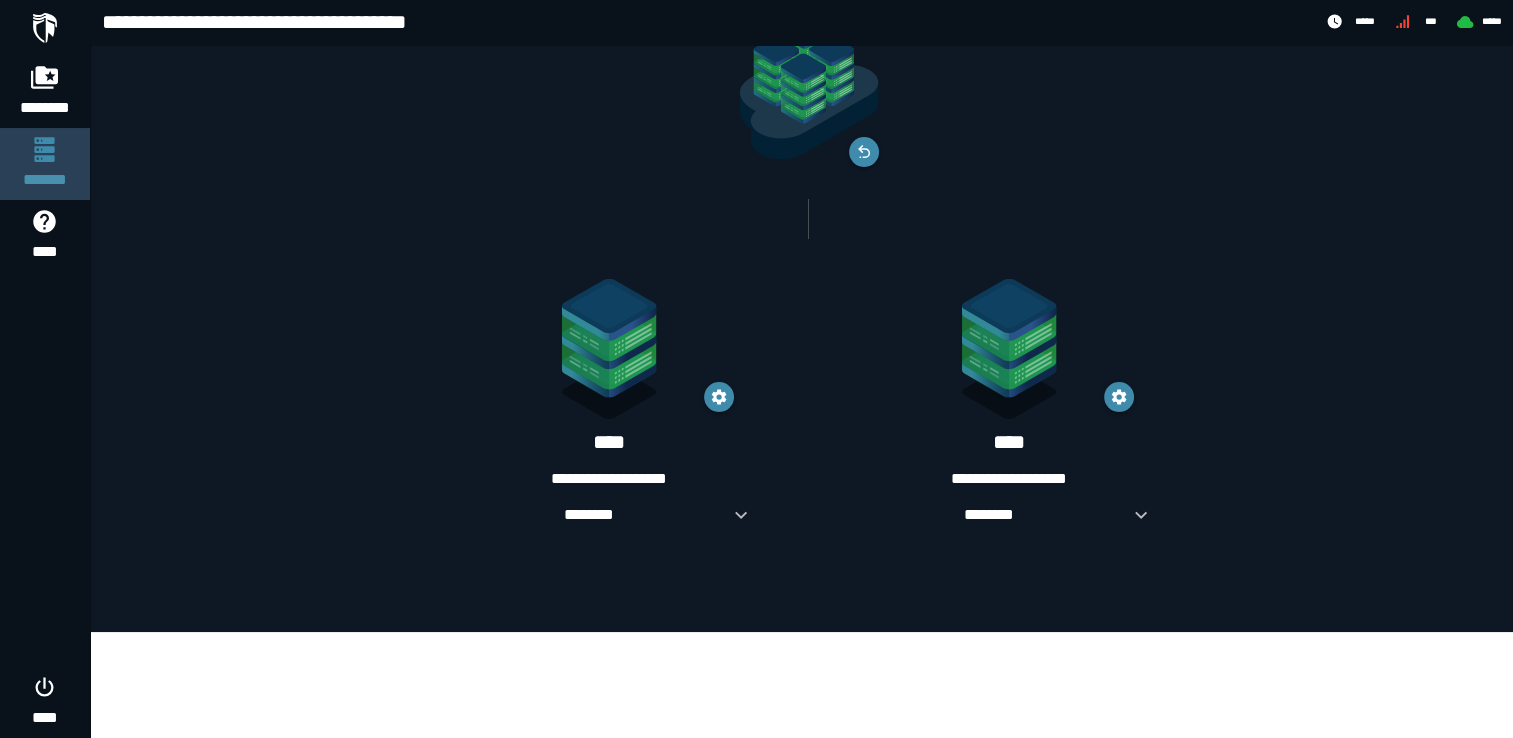 scroll, scrollTop: 0, scrollLeft: 0, axis: both 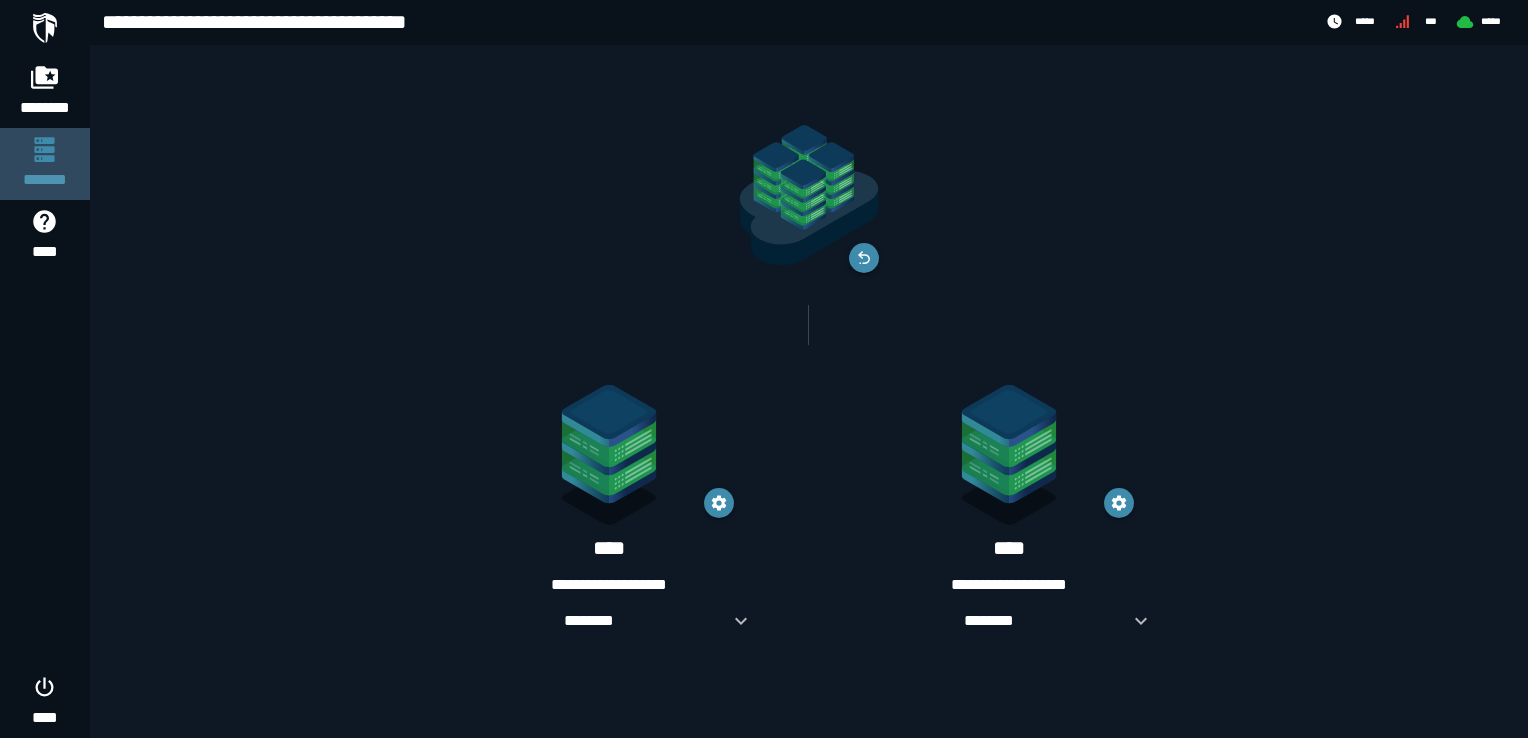 click on "*******" at bounding box center [44, 164] 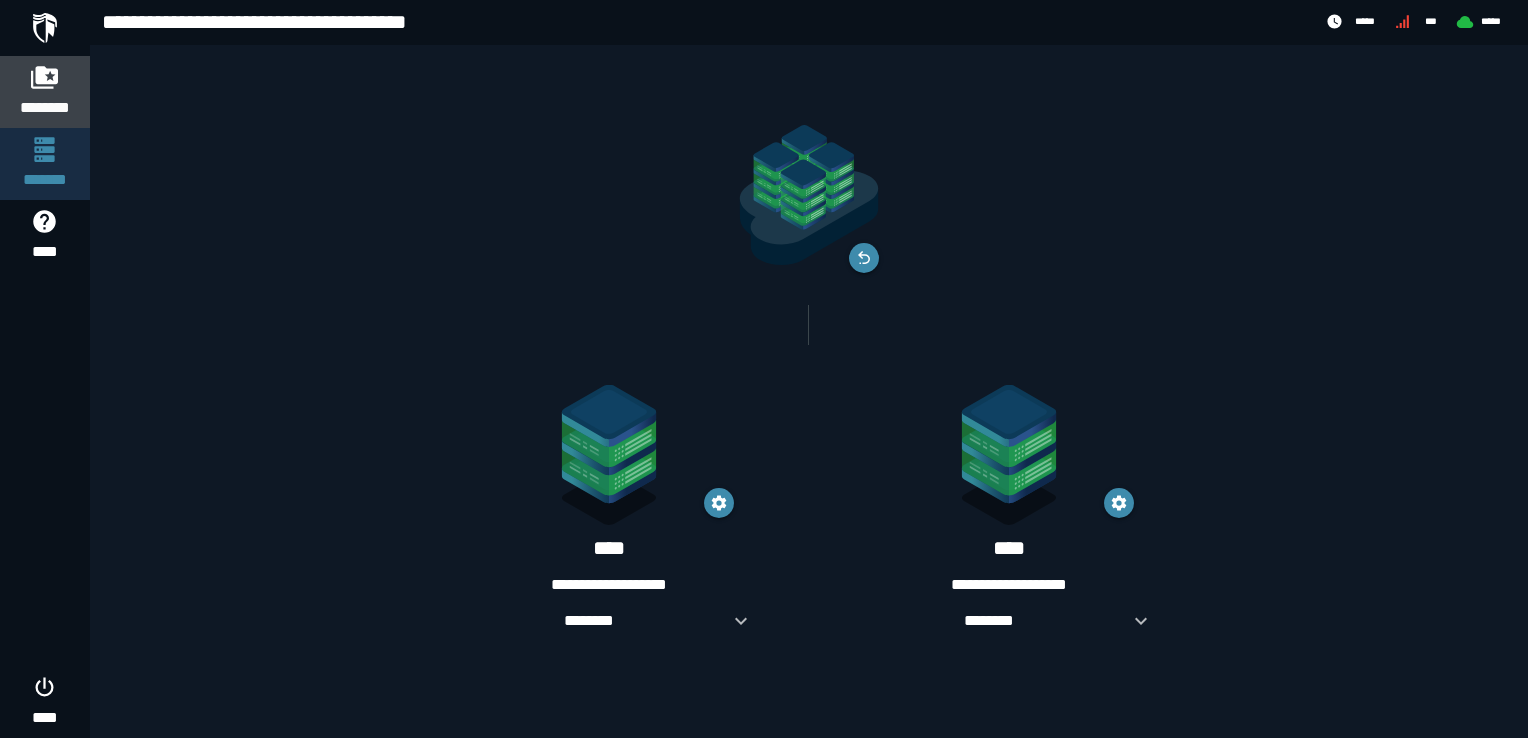 click on "********" at bounding box center [45, 108] 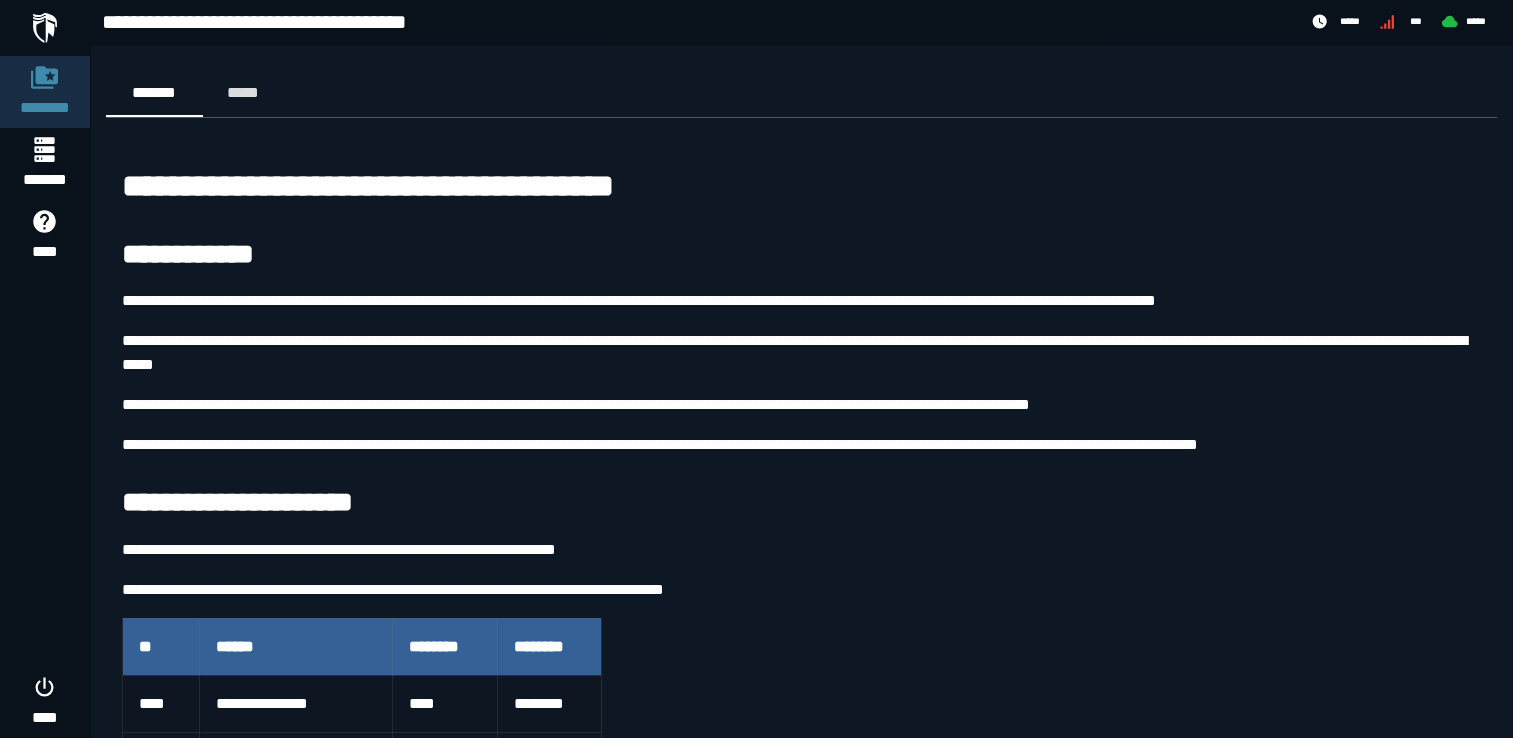 scroll, scrollTop: 106, scrollLeft: 0, axis: vertical 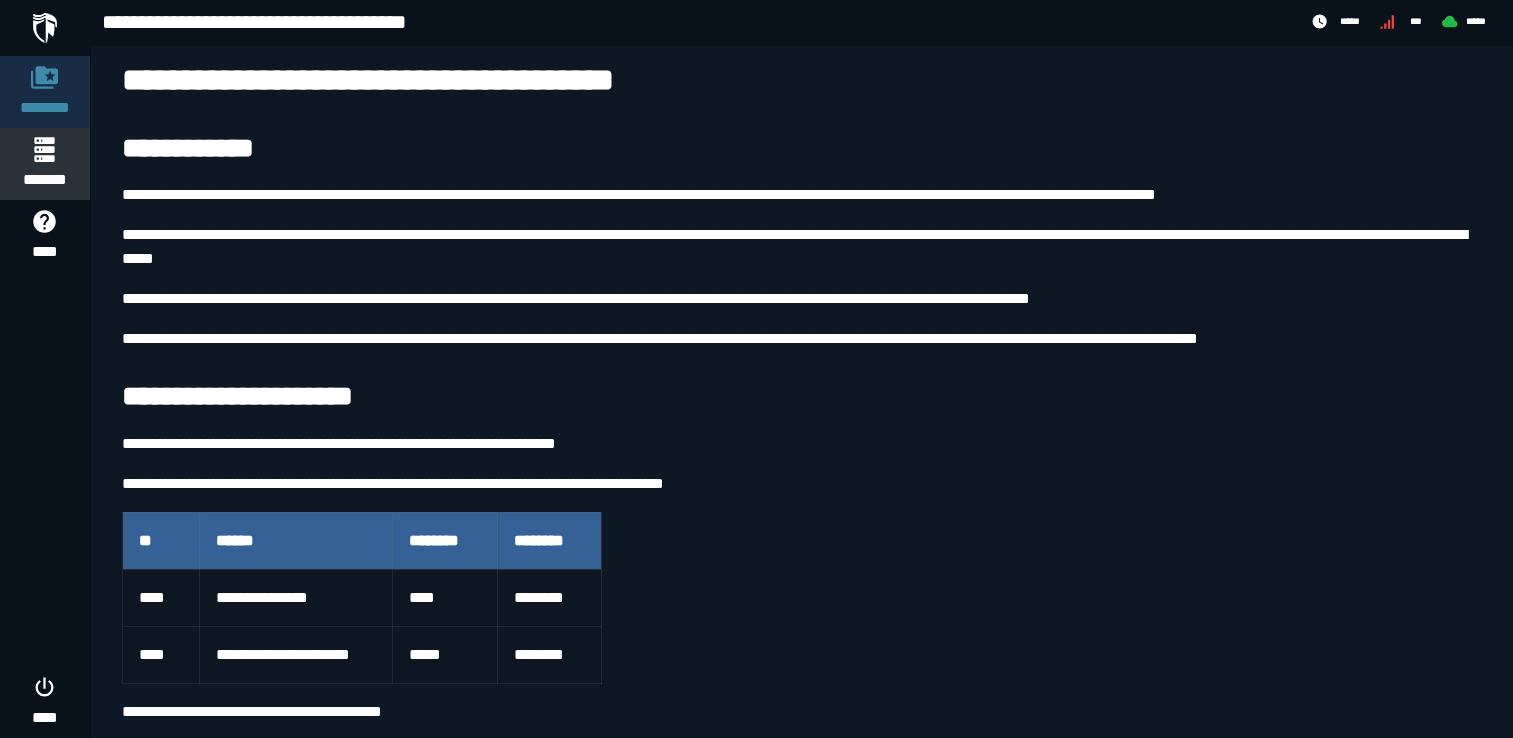 click at bounding box center (44, 149) 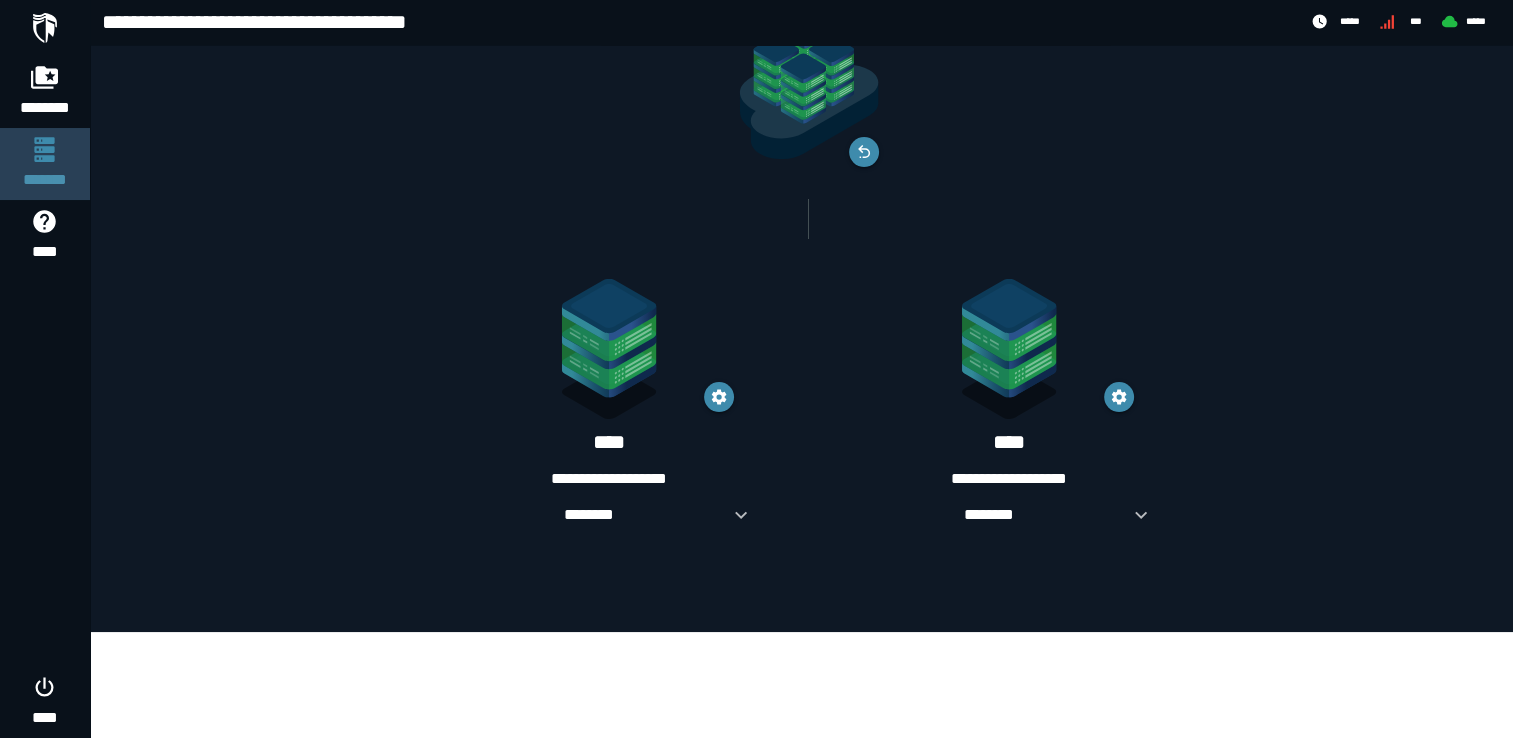 scroll, scrollTop: 0, scrollLeft: 0, axis: both 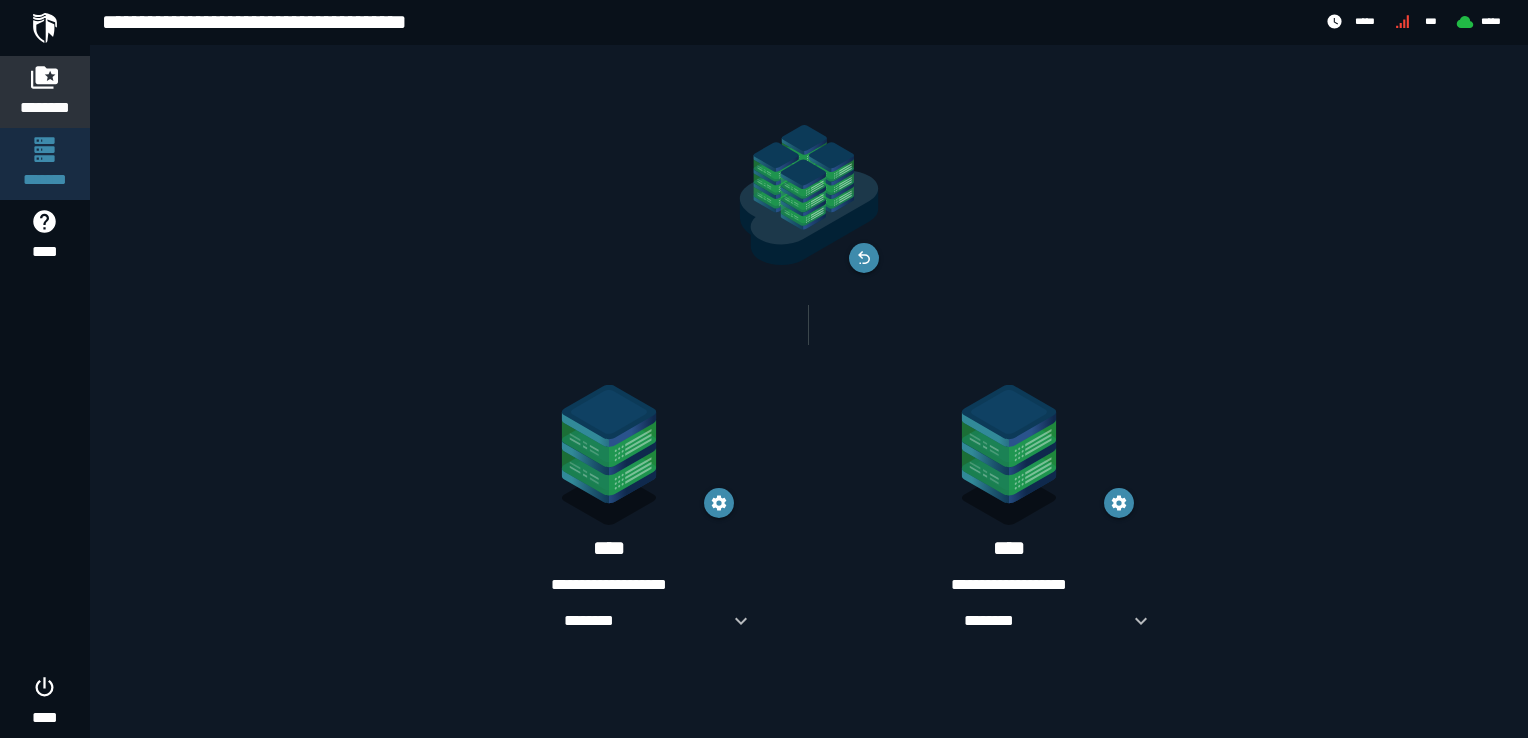 click at bounding box center [45, 77] 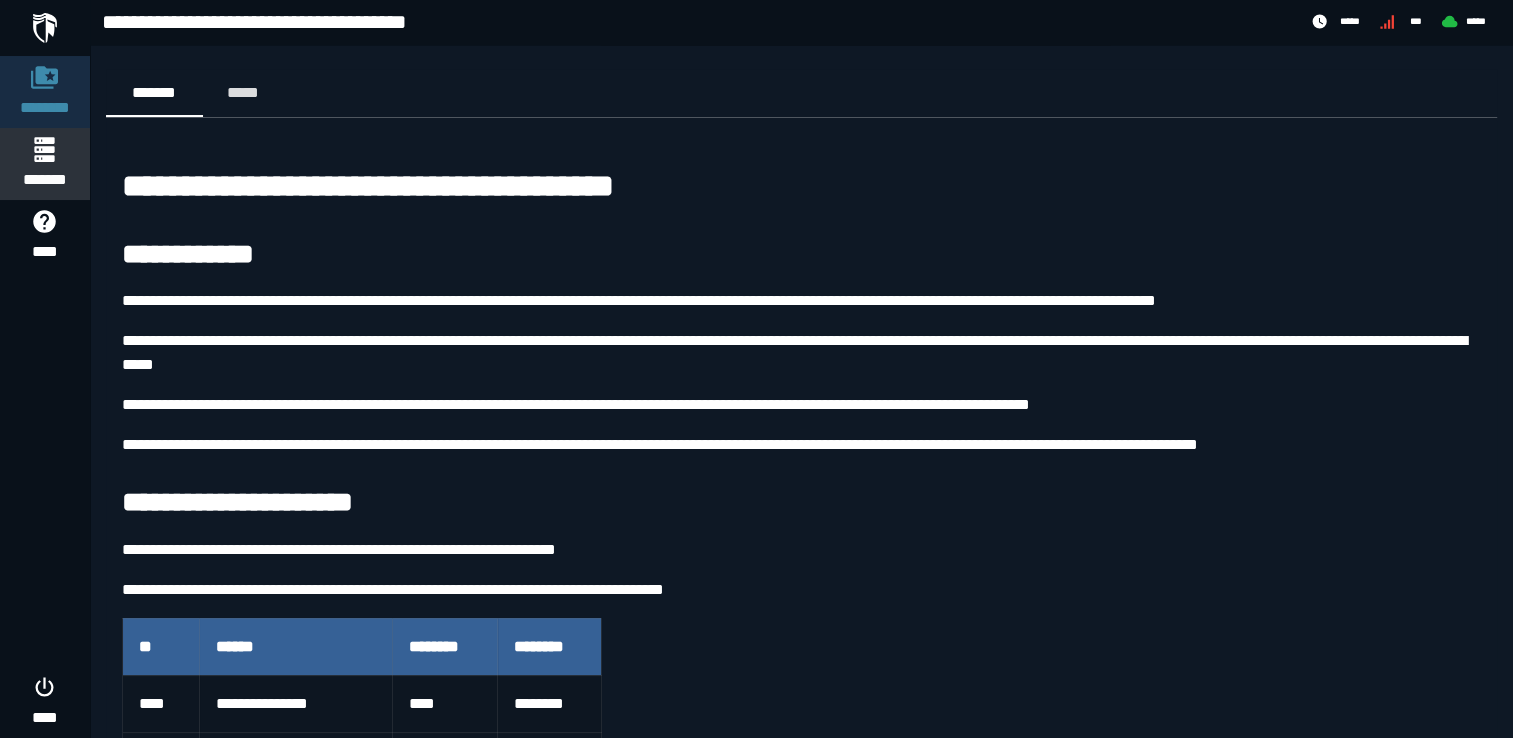 click on "*******" at bounding box center (44, 164) 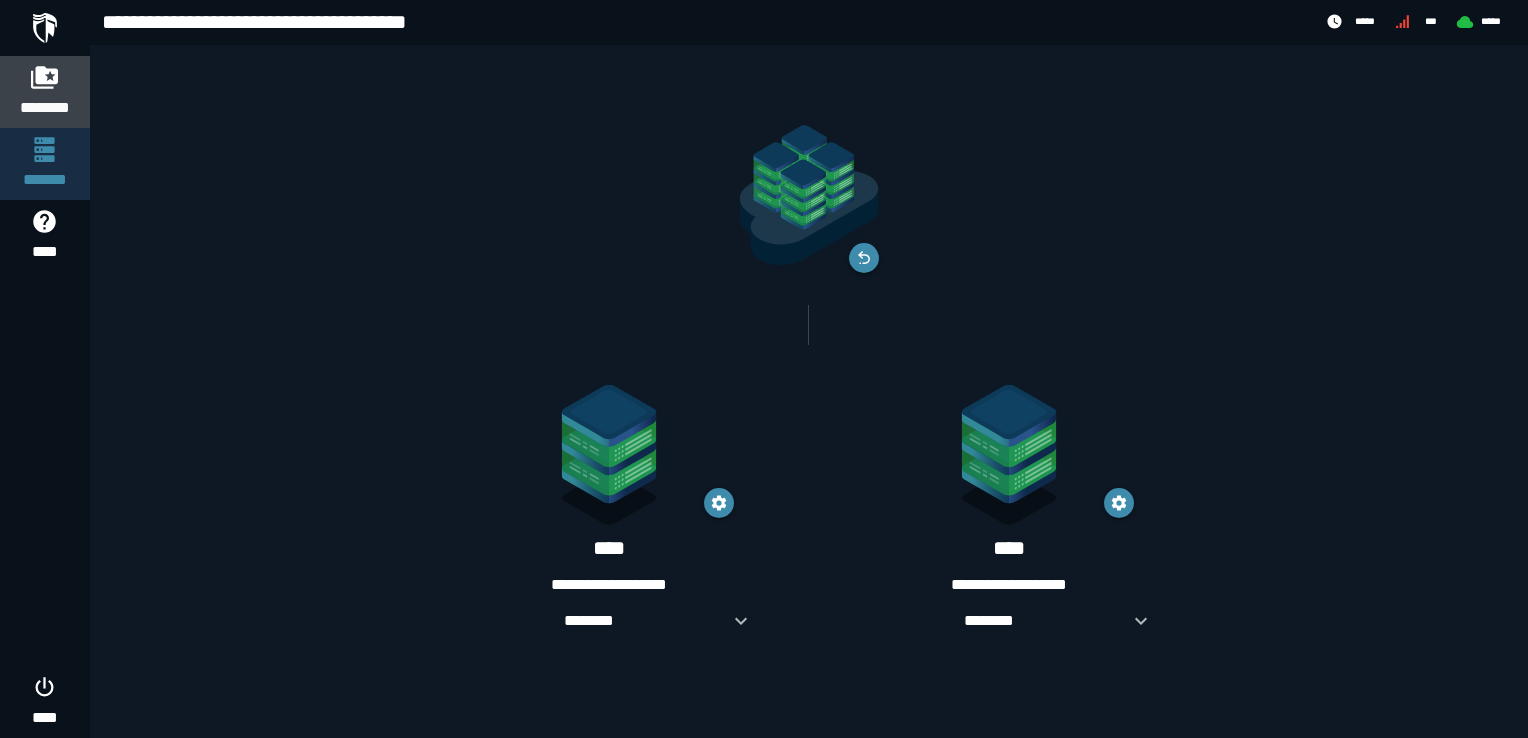 click on "********" 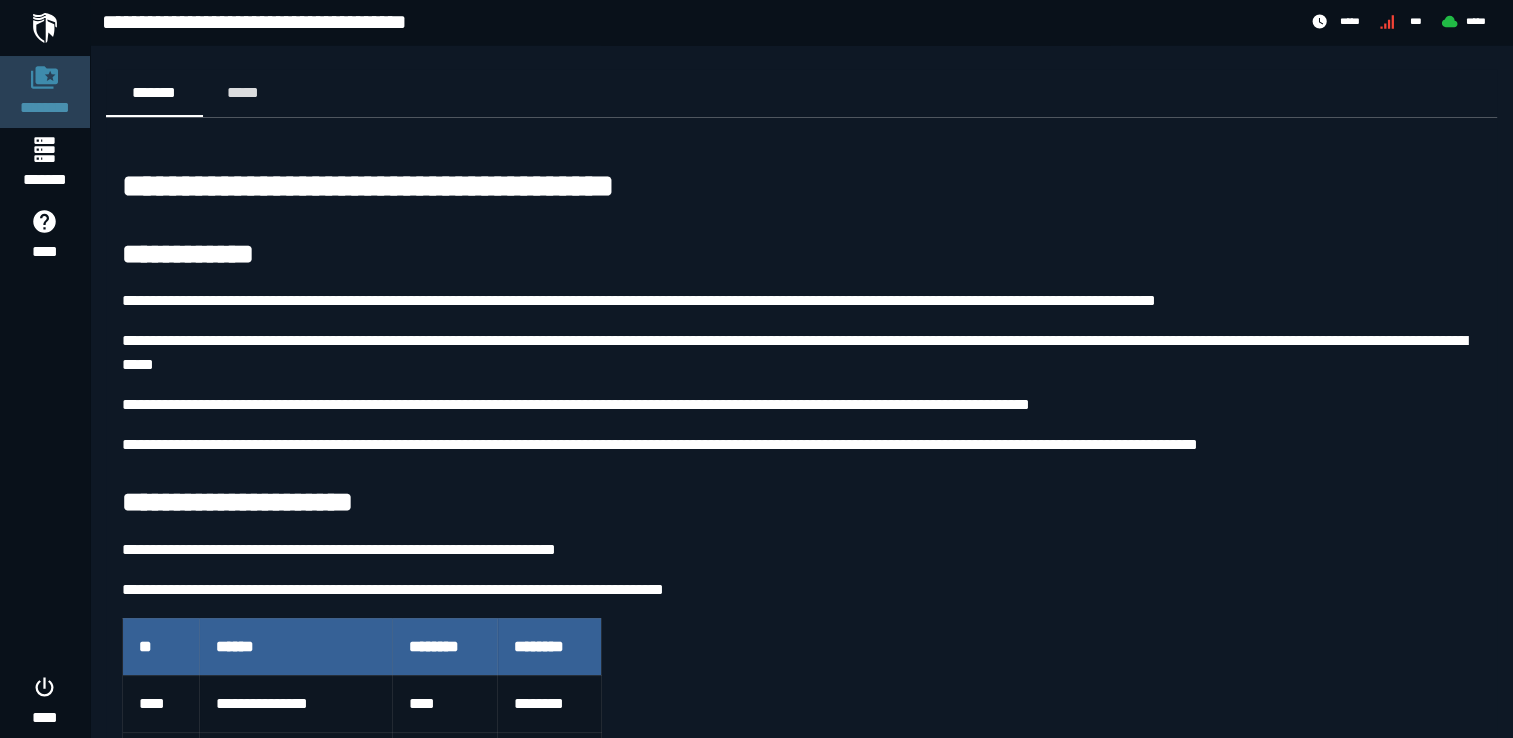 scroll, scrollTop: 106, scrollLeft: 0, axis: vertical 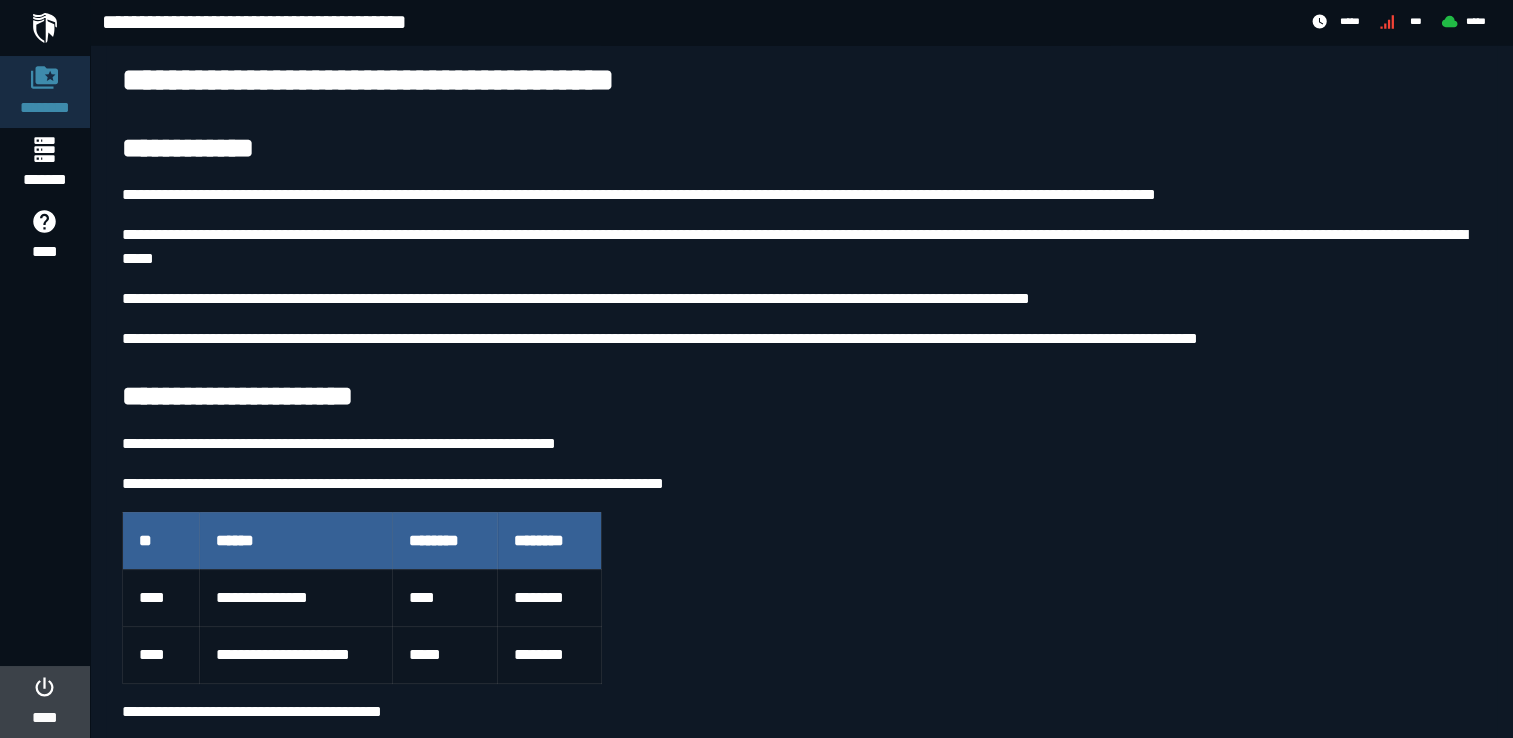 click 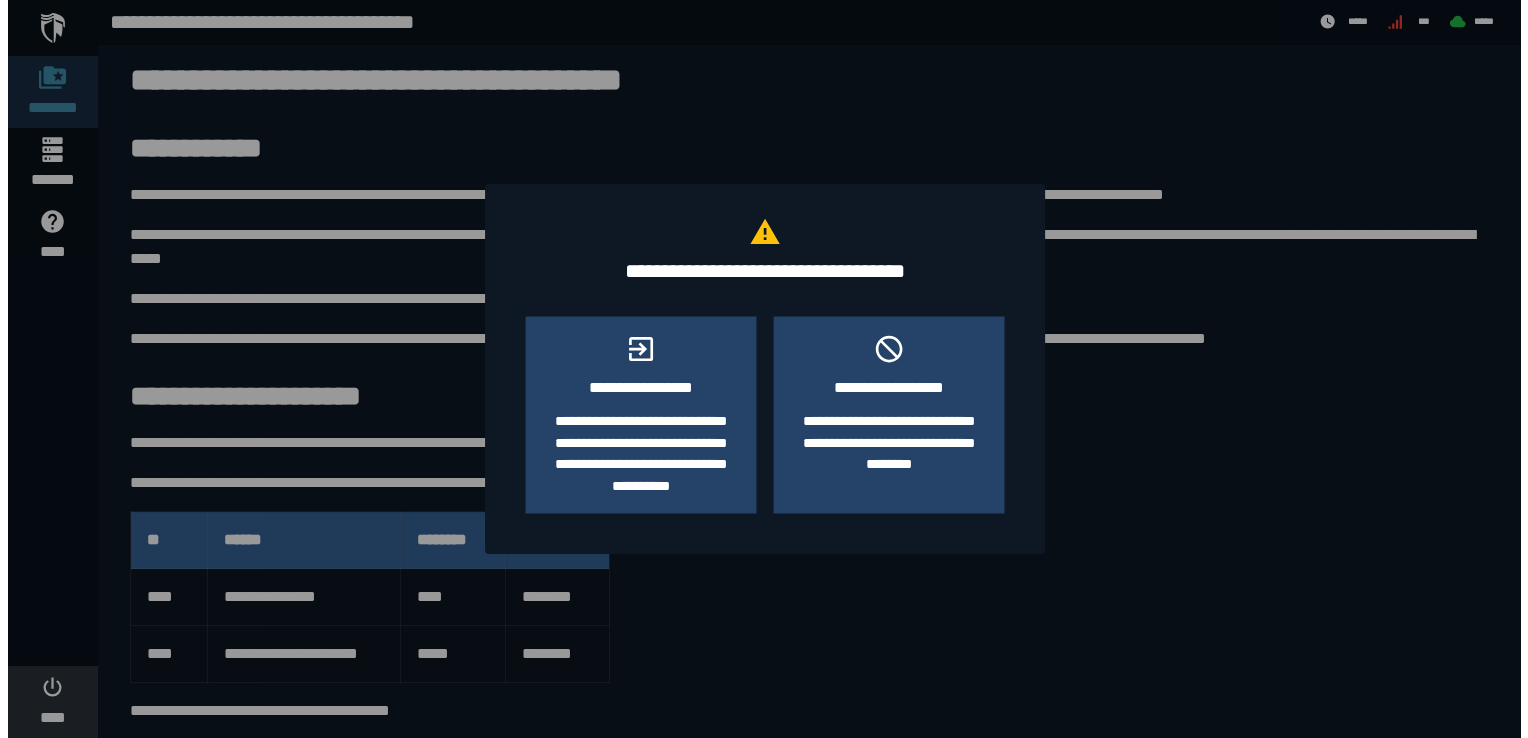 scroll, scrollTop: 0, scrollLeft: 0, axis: both 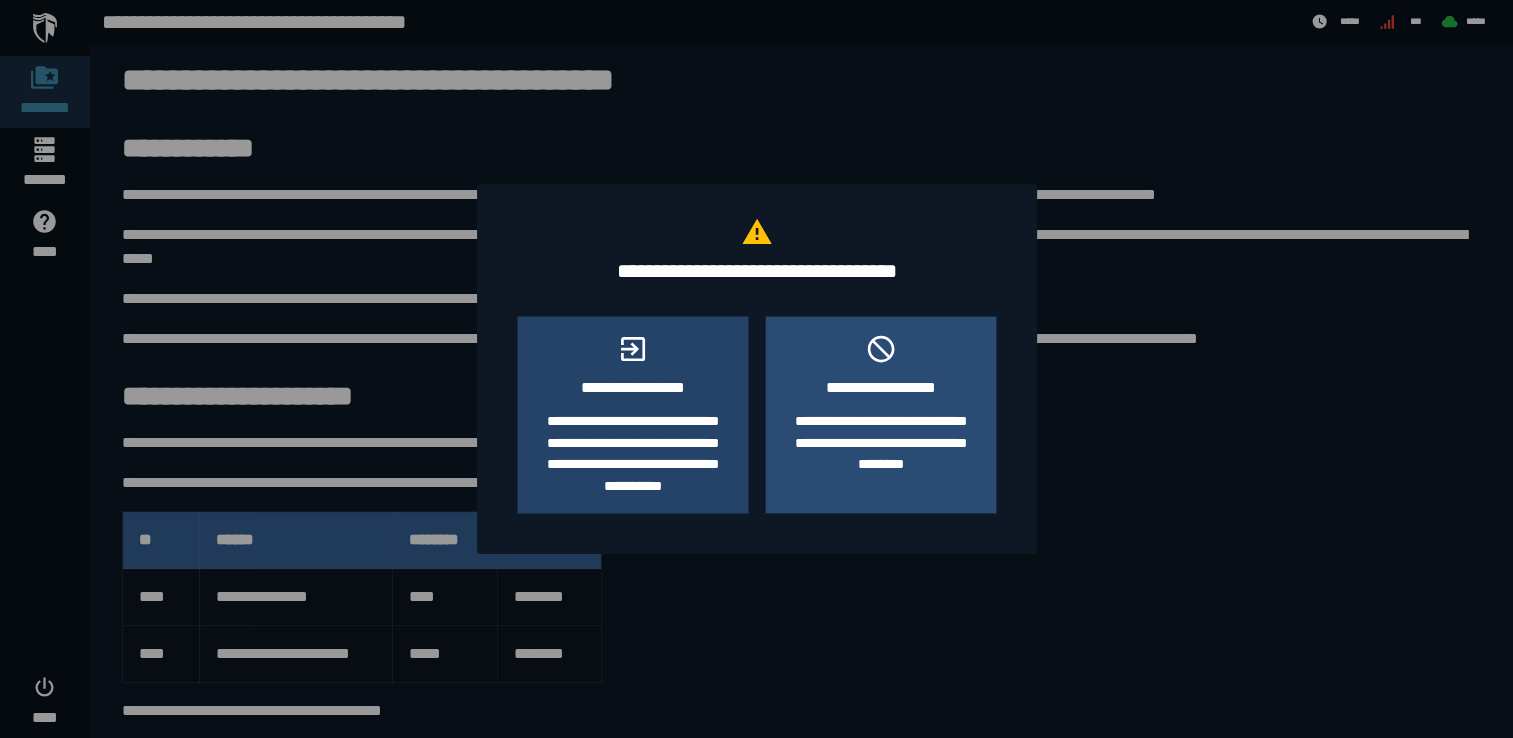 click on "**********" 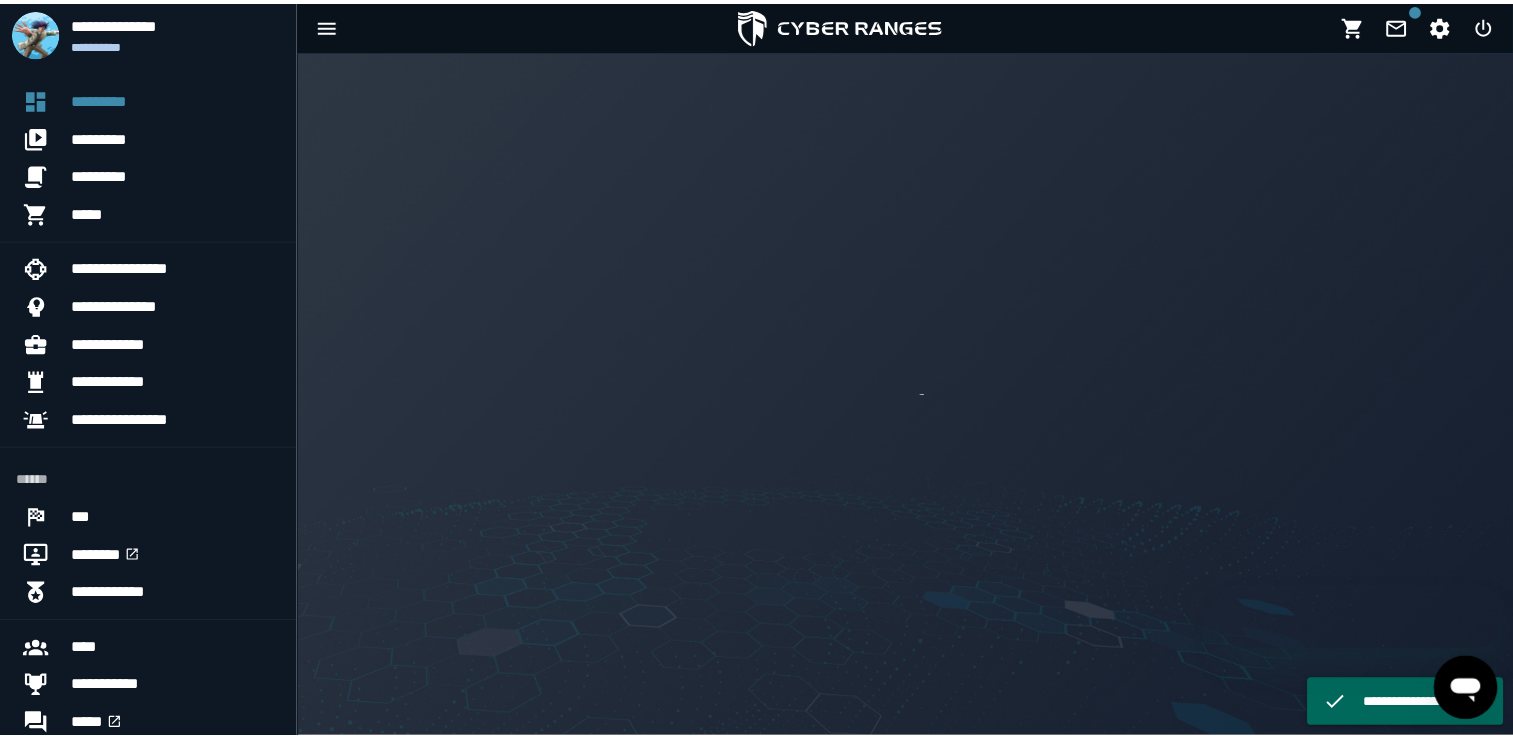 scroll, scrollTop: 0, scrollLeft: 0, axis: both 